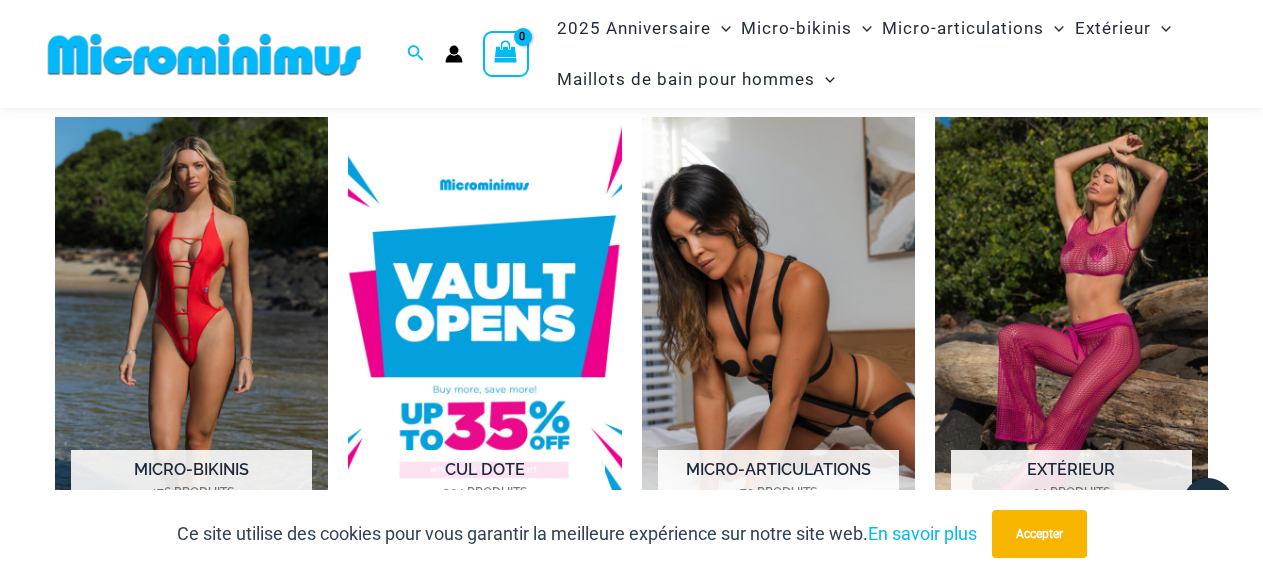 scroll, scrollTop: 954, scrollLeft: 0, axis: vertical 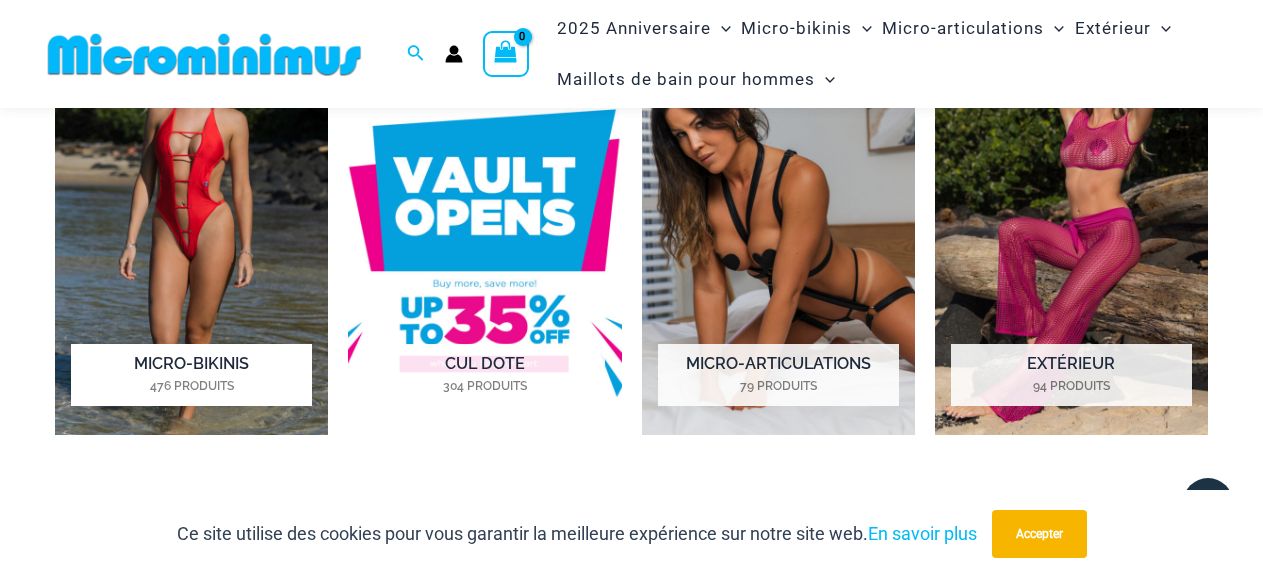 click at bounding box center (191, 223) 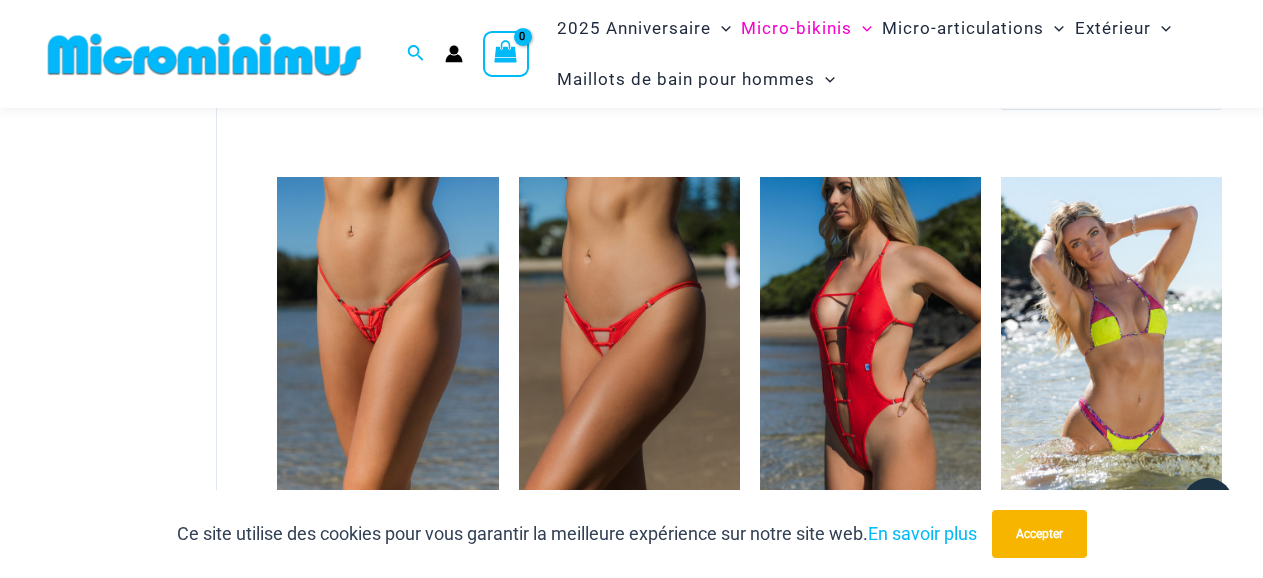 scroll, scrollTop: 1255, scrollLeft: 0, axis: vertical 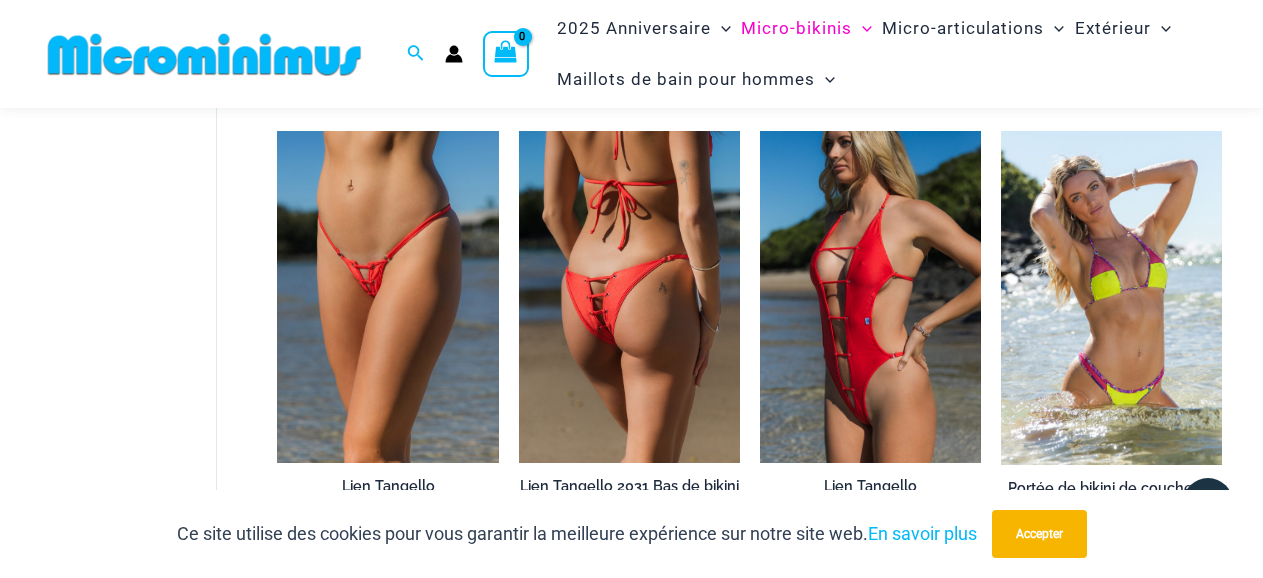 click at bounding box center [629, 297] 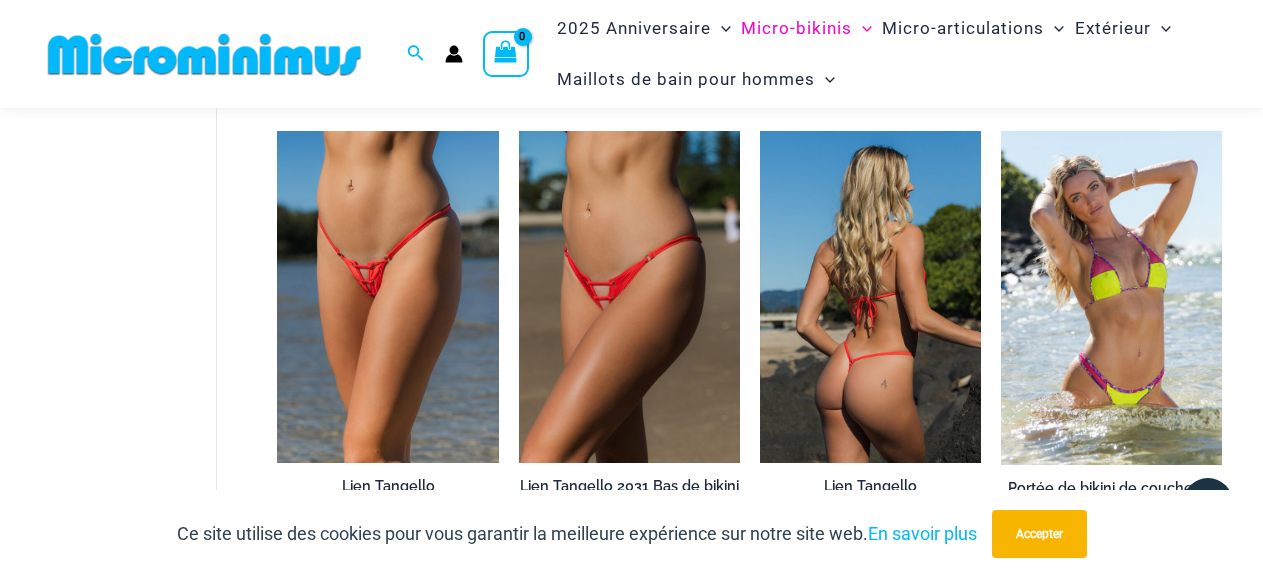 click at bounding box center [870, 297] 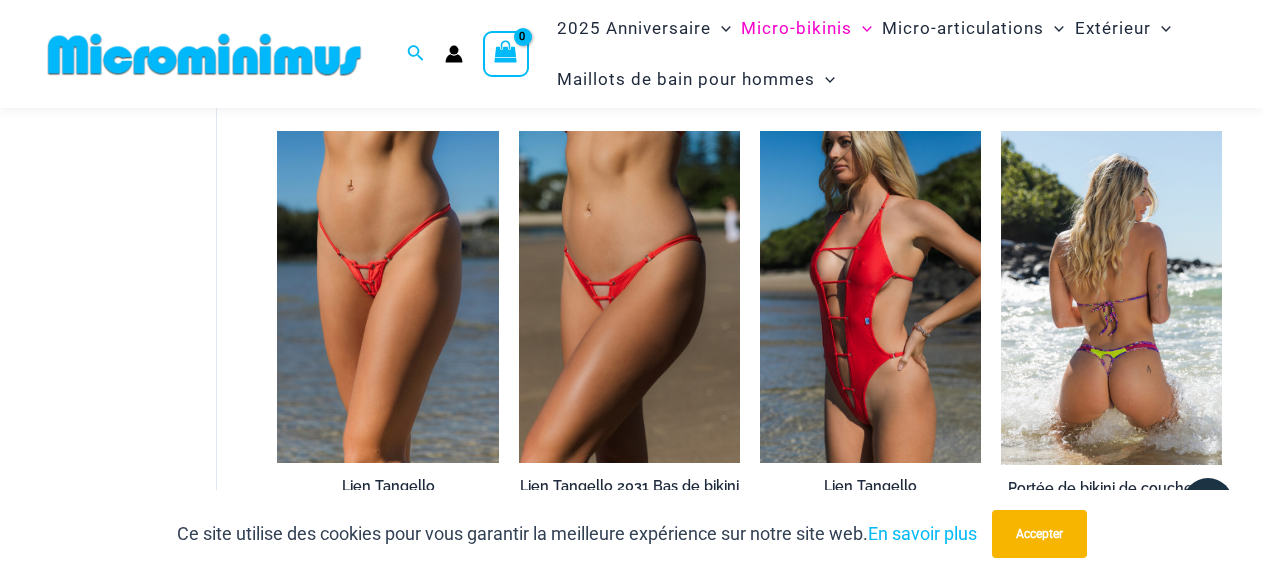 click at bounding box center (1111, 298) 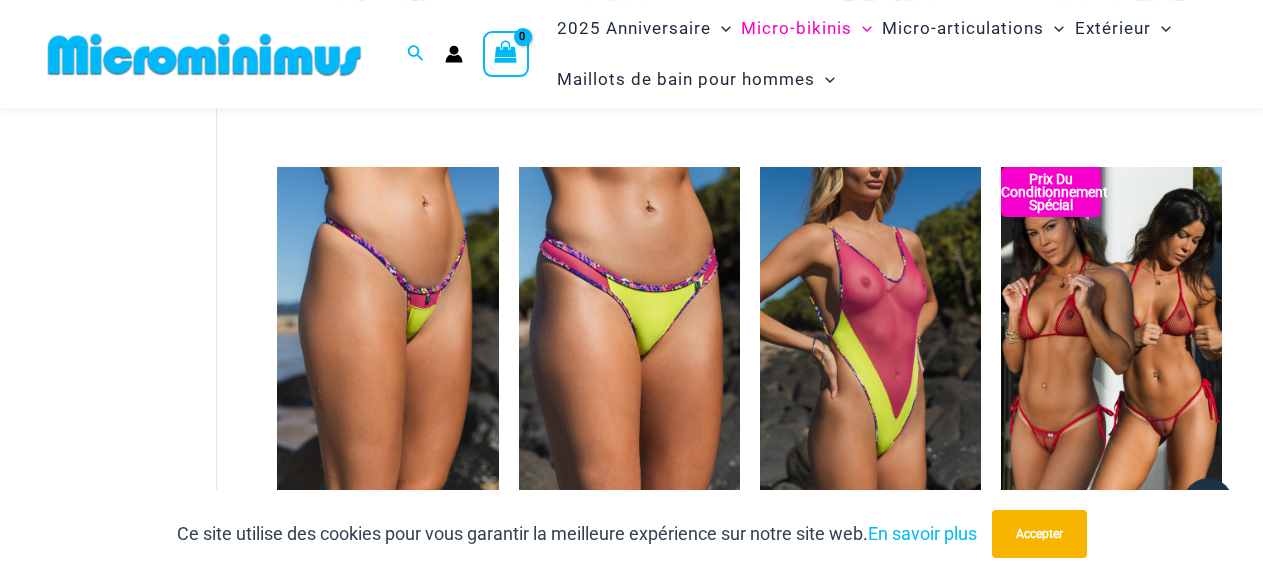 scroll, scrollTop: 2315, scrollLeft: 0, axis: vertical 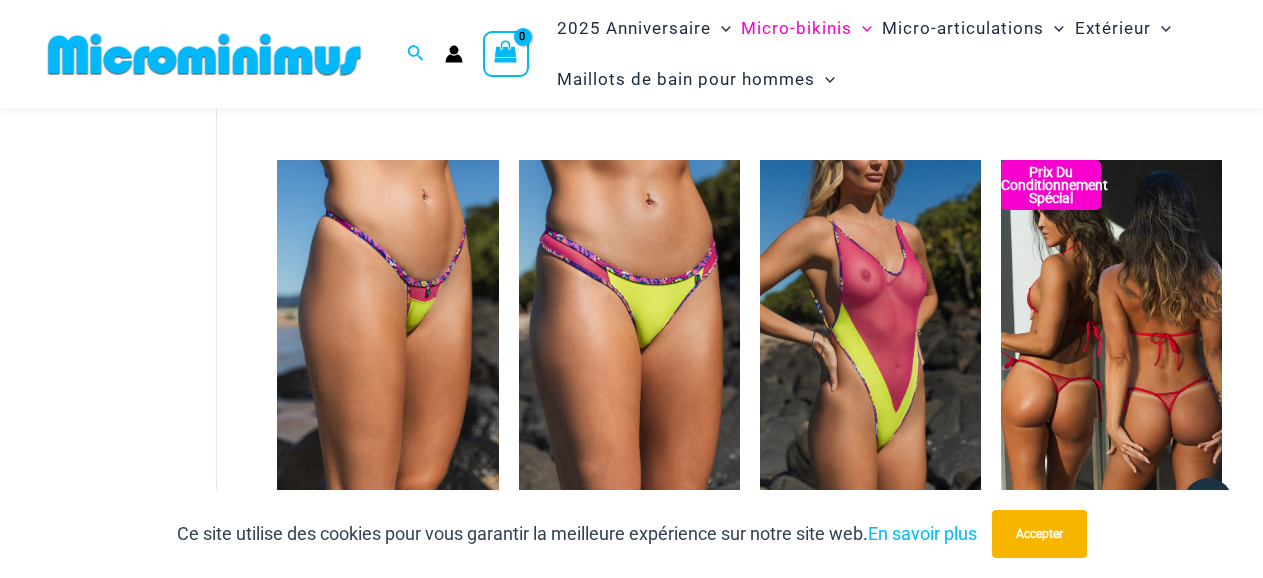 click at bounding box center (1111, 326) 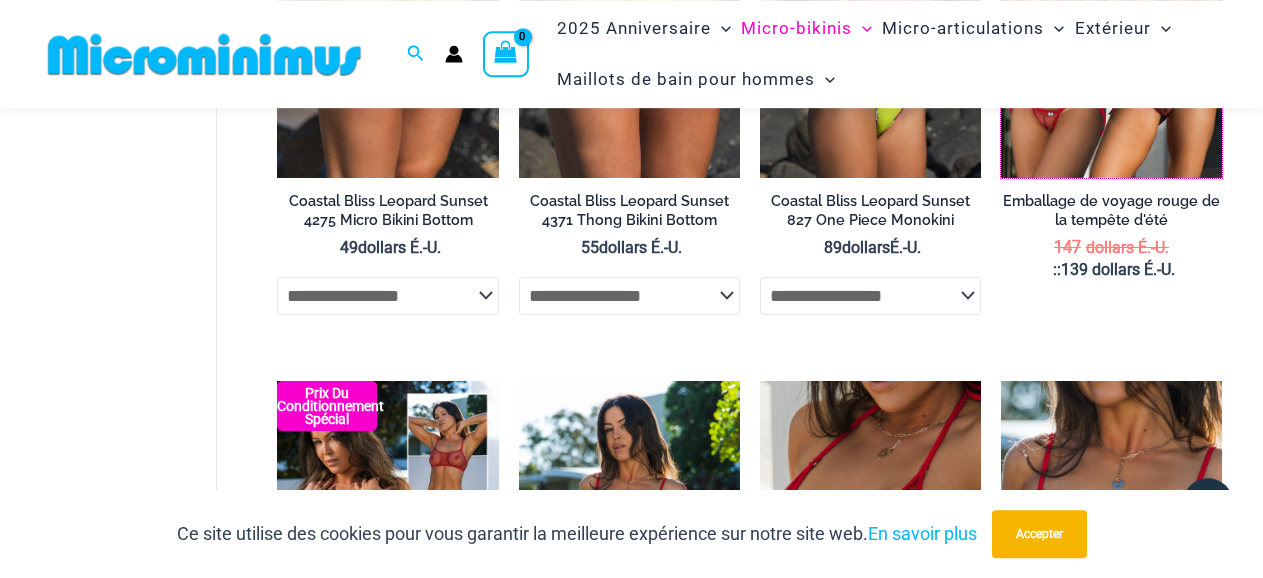 scroll, scrollTop: 2739, scrollLeft: 0, axis: vertical 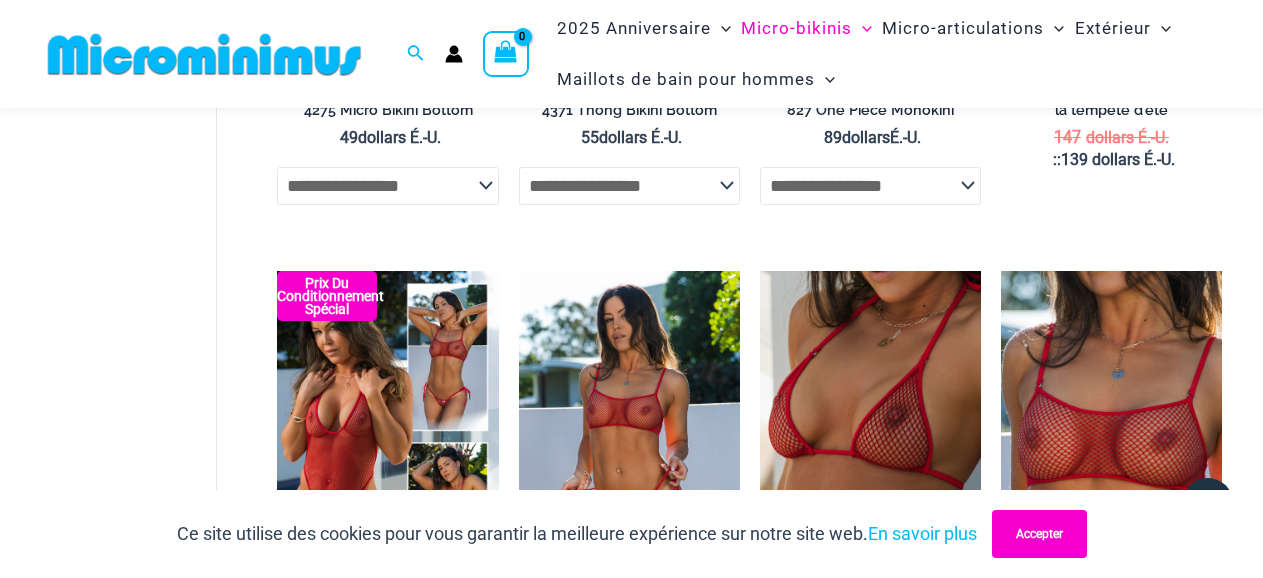 click on "Accepter" at bounding box center (1039, 534) 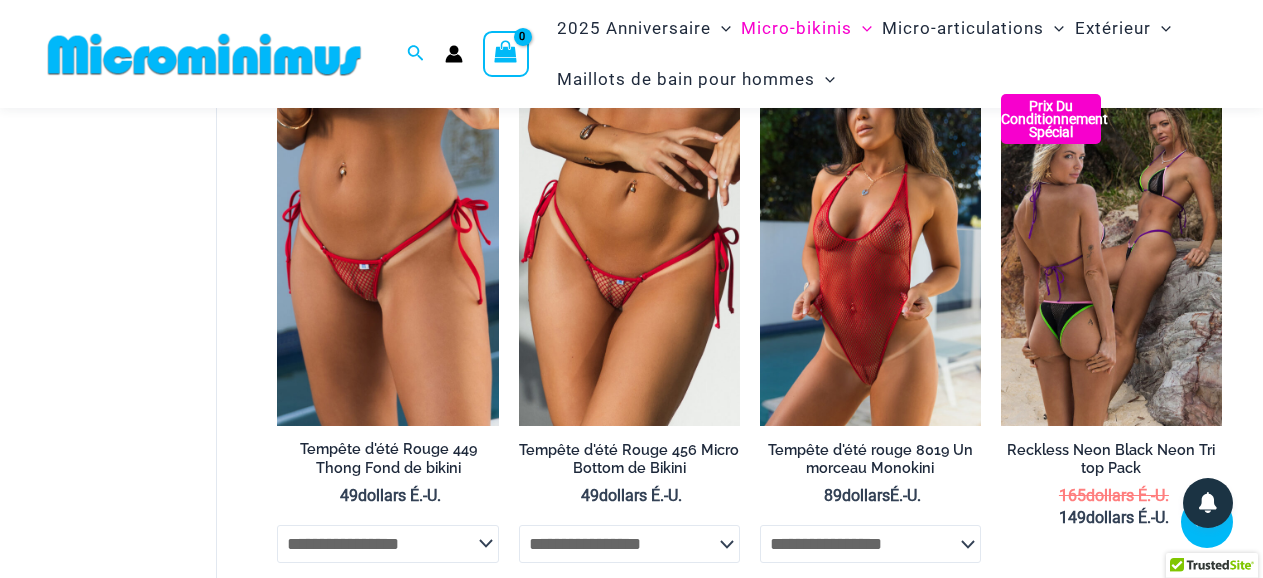 scroll, scrollTop: 3481, scrollLeft: 0, axis: vertical 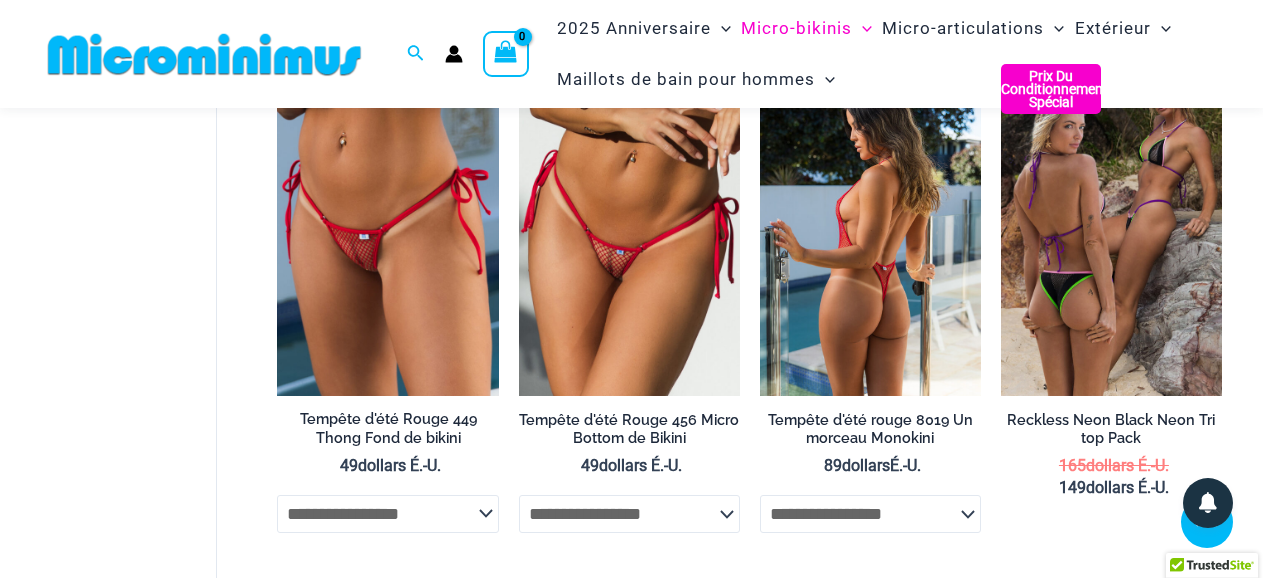 click at bounding box center (870, 230) 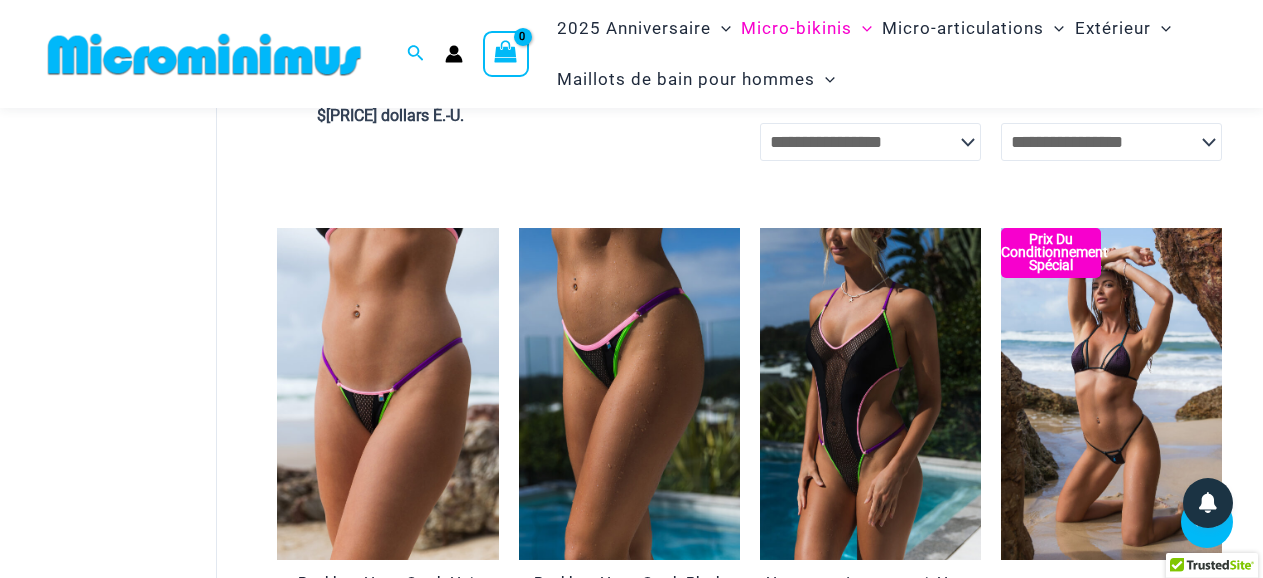 scroll, scrollTop: 4435, scrollLeft: 0, axis: vertical 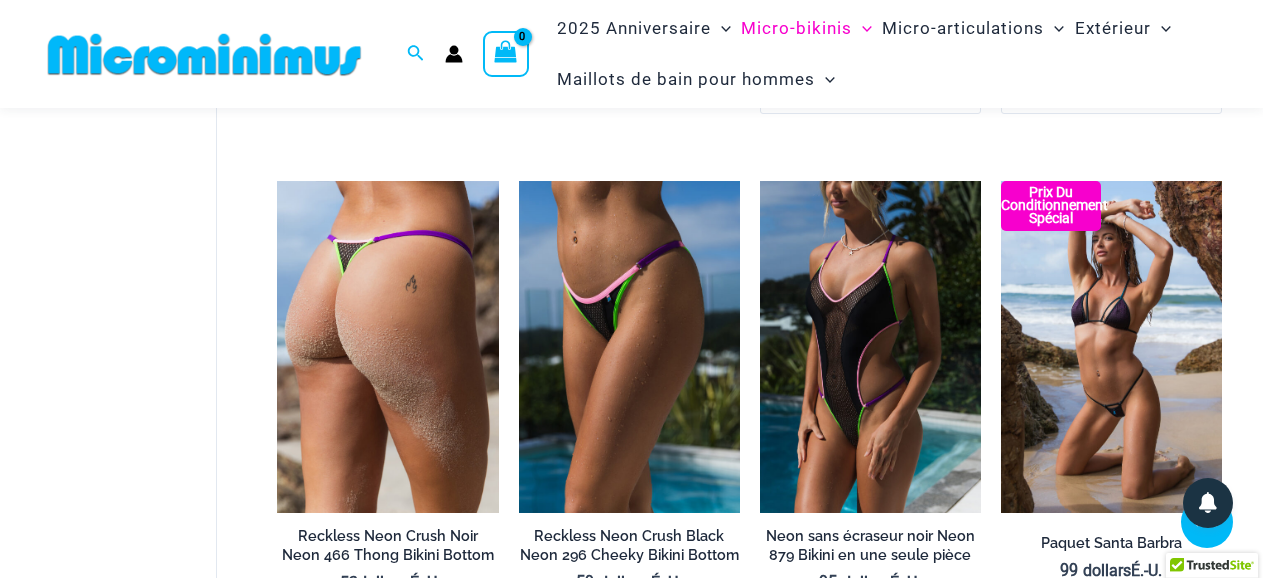 click at bounding box center [387, 347] 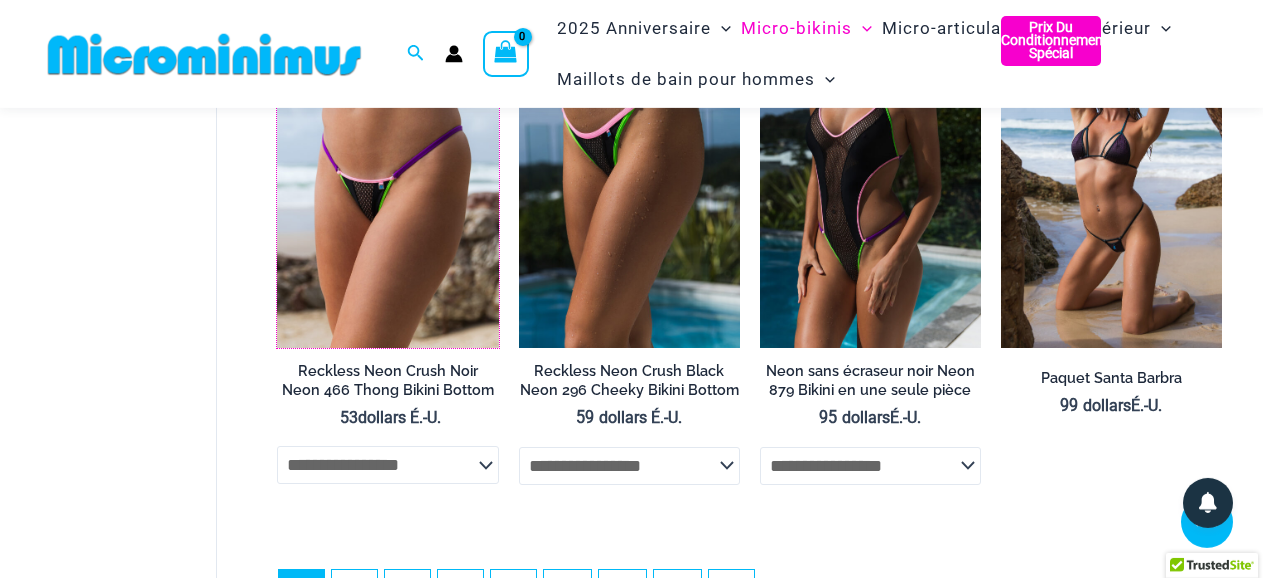 scroll, scrollTop: 4647, scrollLeft: 0, axis: vertical 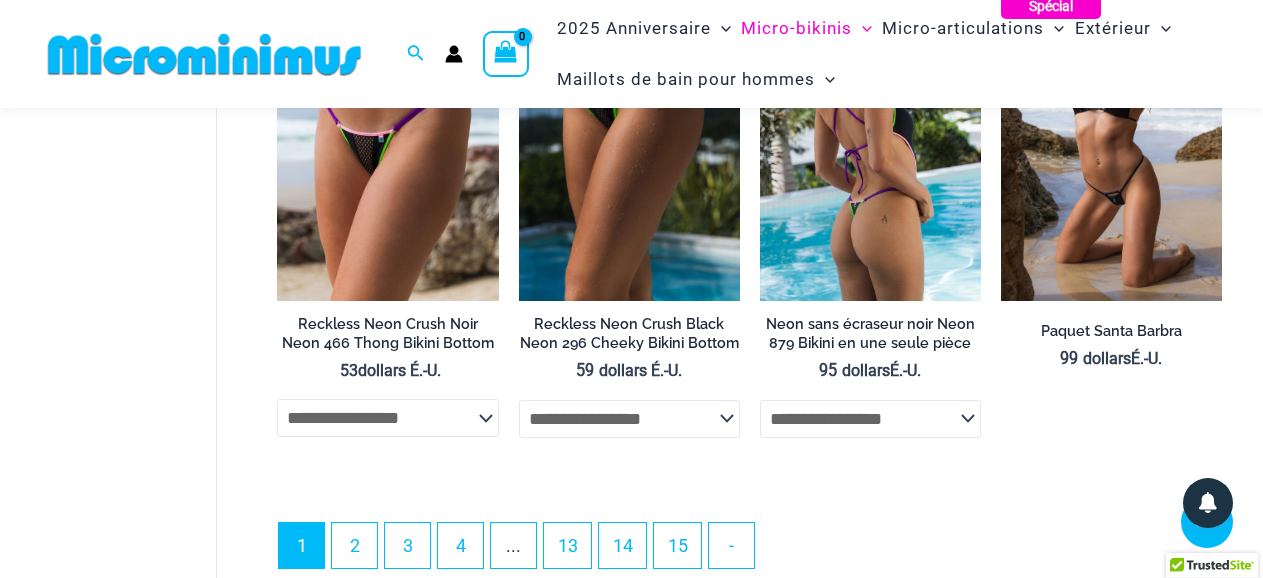 click at bounding box center [870, 135] 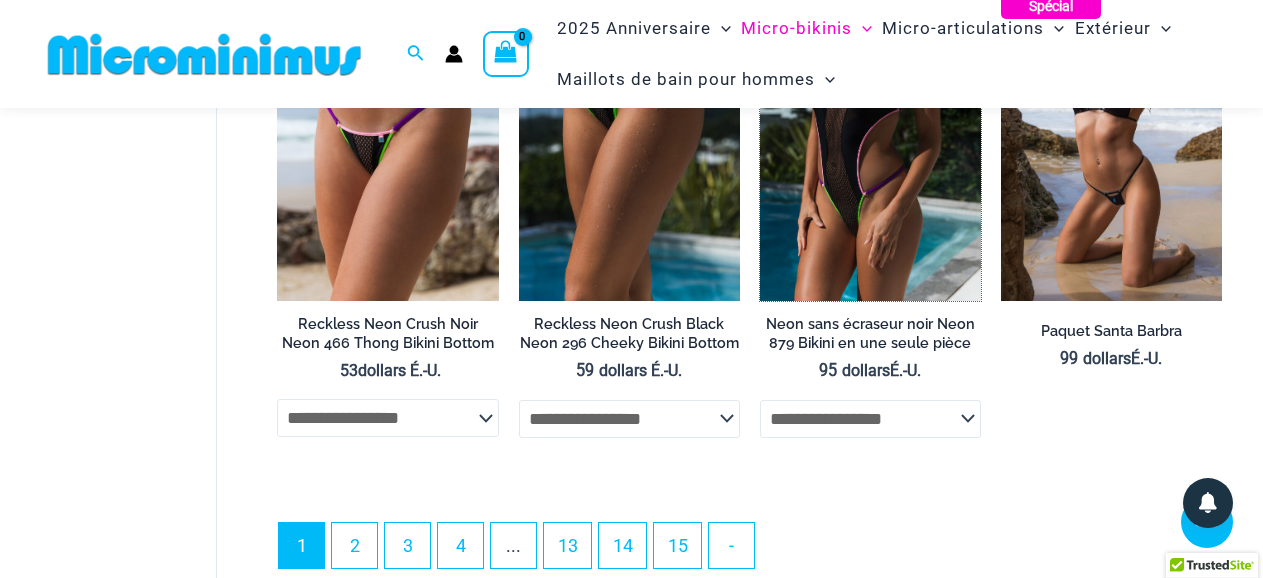 scroll, scrollTop: 4965, scrollLeft: 0, axis: vertical 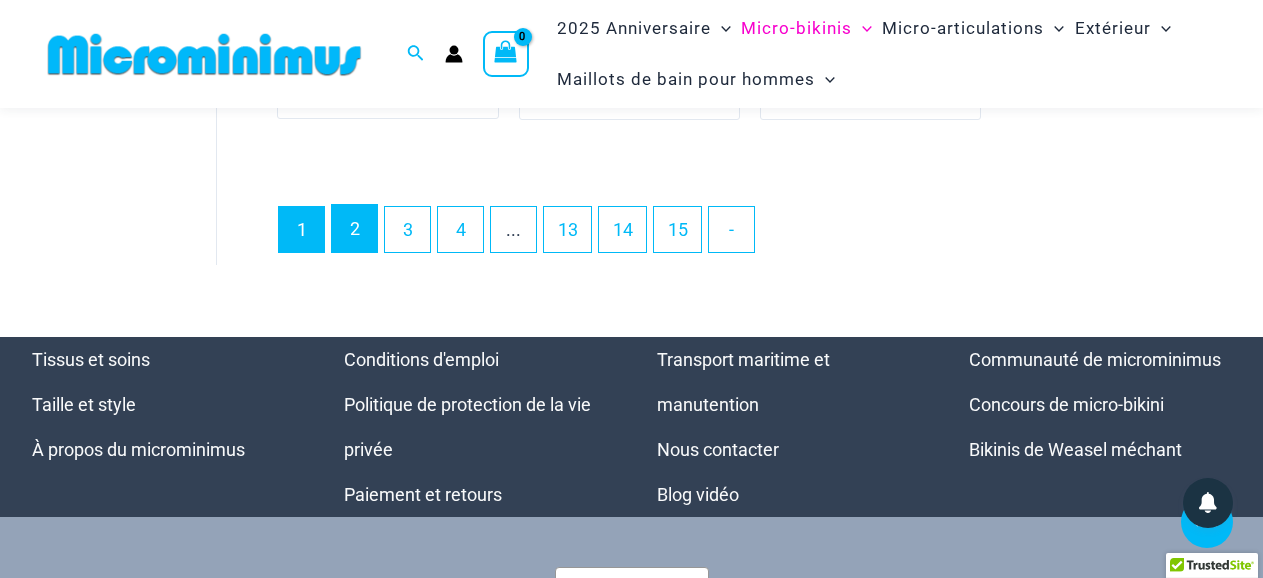 click on "2" at bounding box center (354, 228) 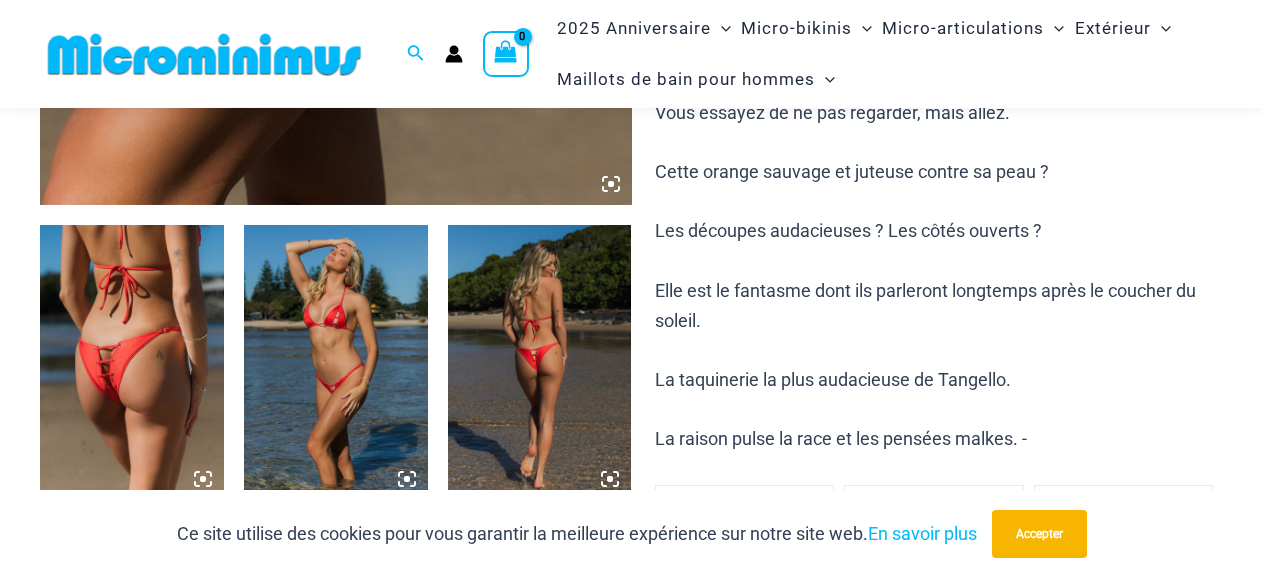 scroll, scrollTop: 934, scrollLeft: 0, axis: vertical 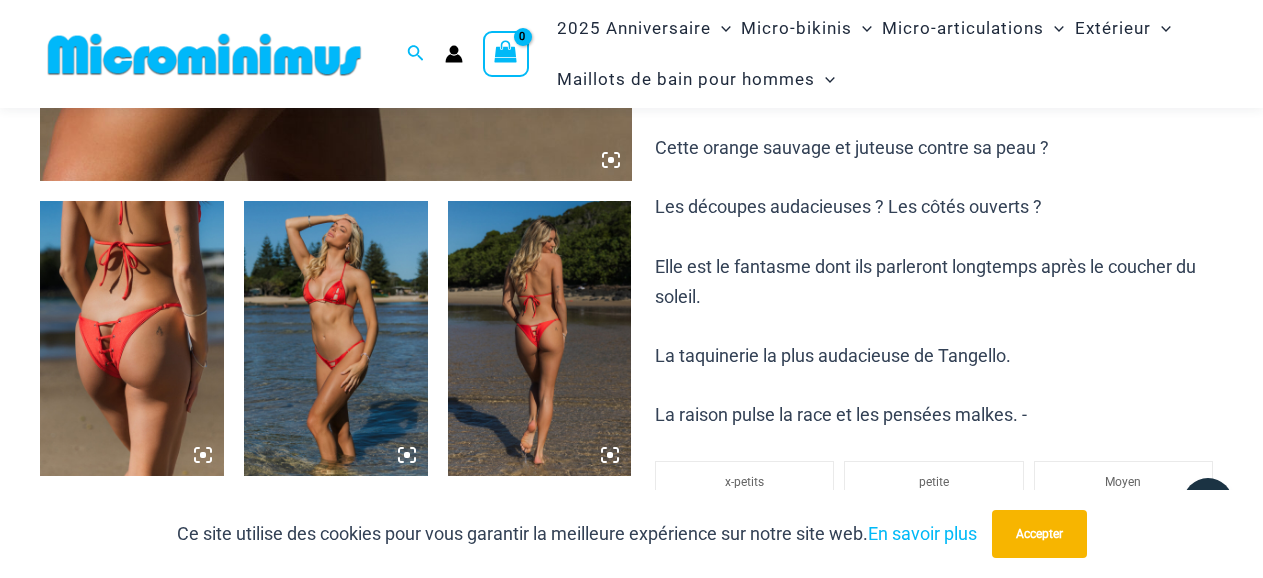 click at bounding box center [132, 339] 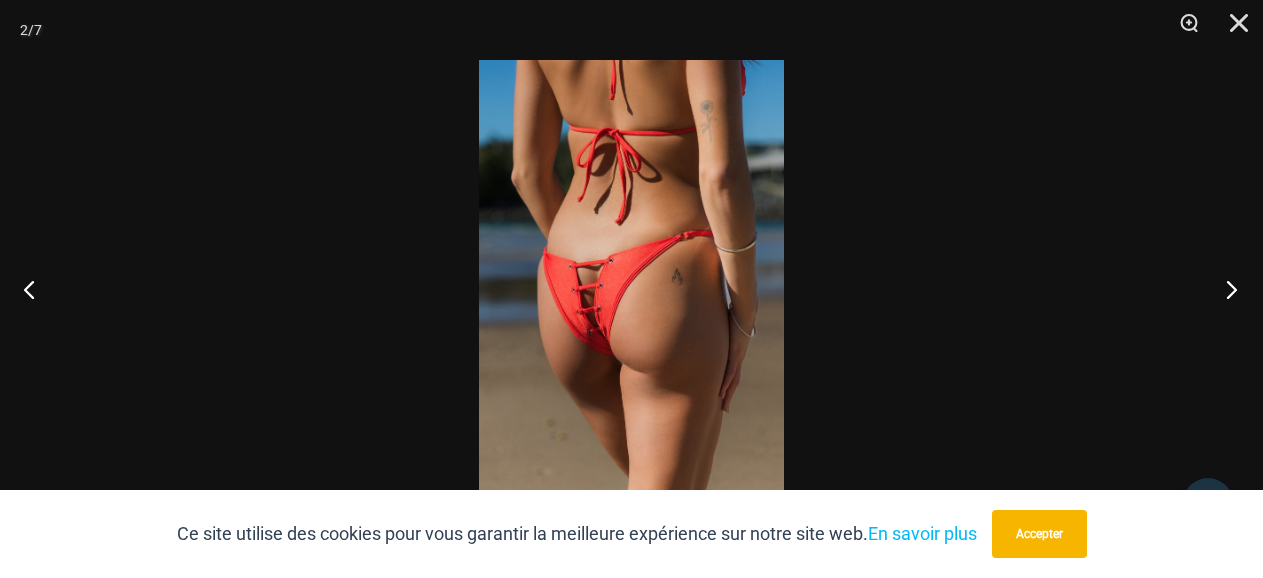click at bounding box center [1225, 289] 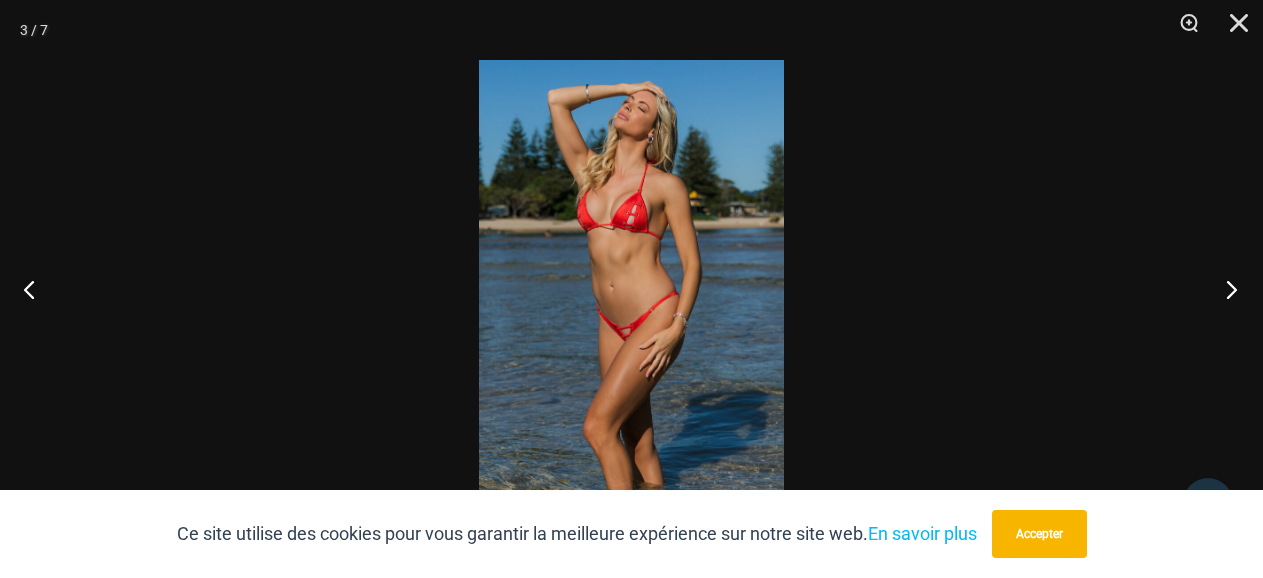 click at bounding box center (1225, 289) 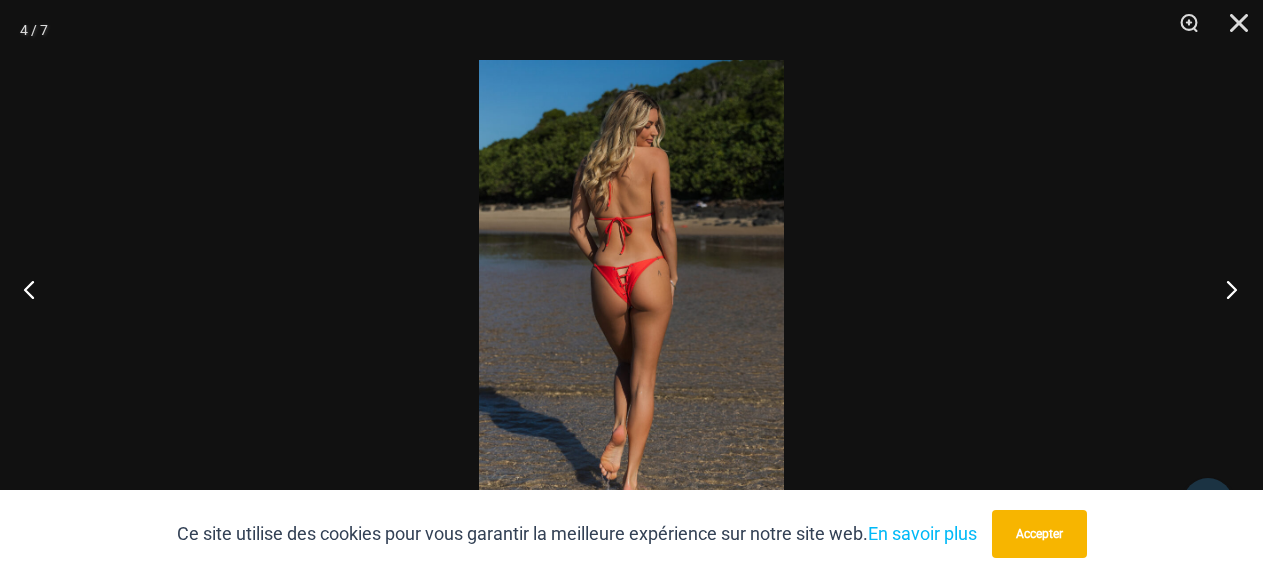 click at bounding box center (1225, 289) 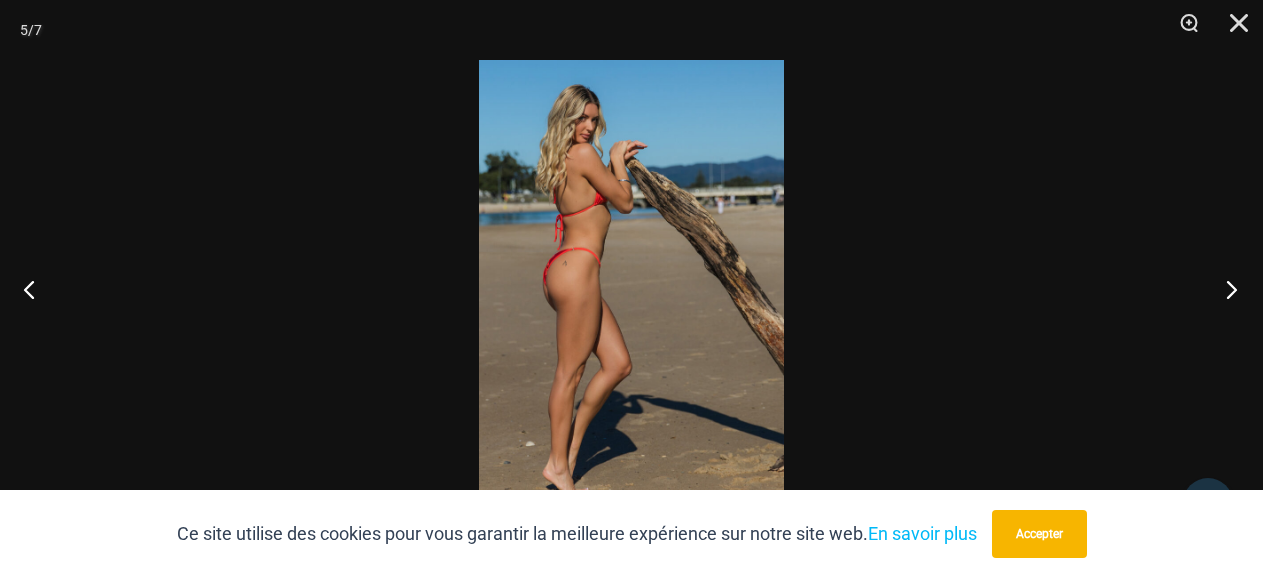 click at bounding box center (1225, 289) 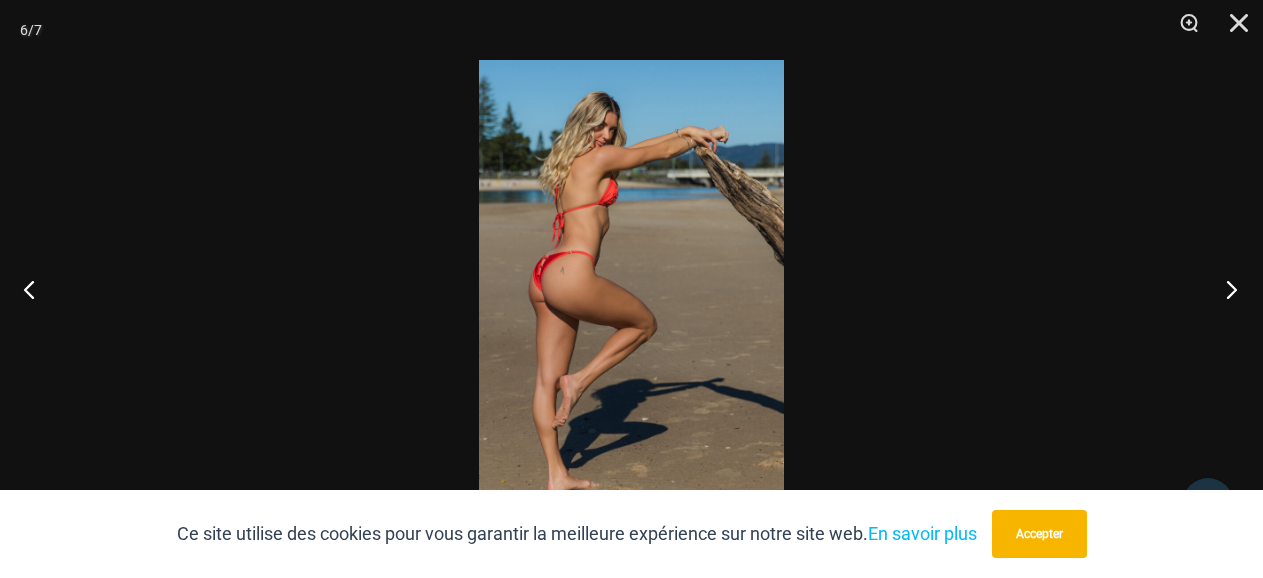 click at bounding box center (1225, 289) 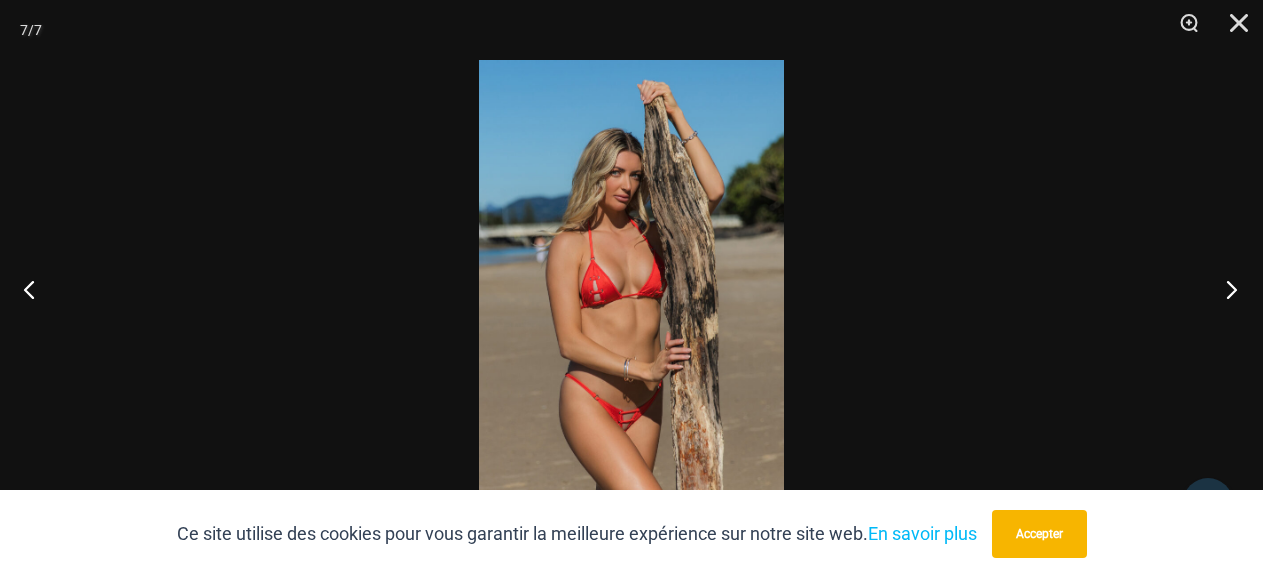 click at bounding box center (1225, 289) 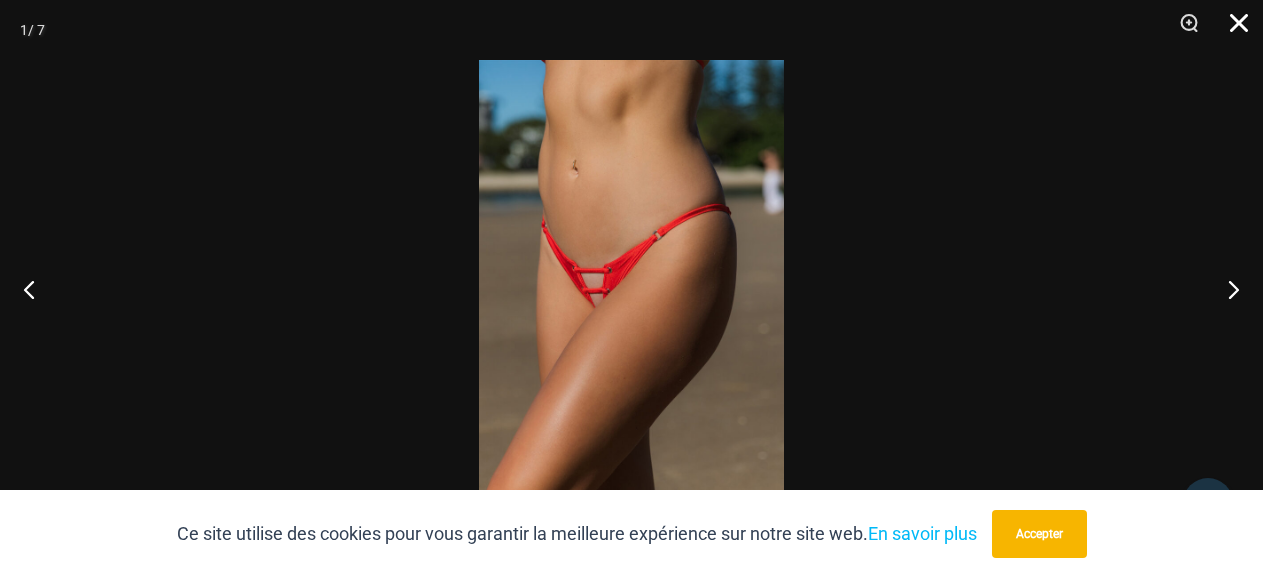 click at bounding box center (1232, 30) 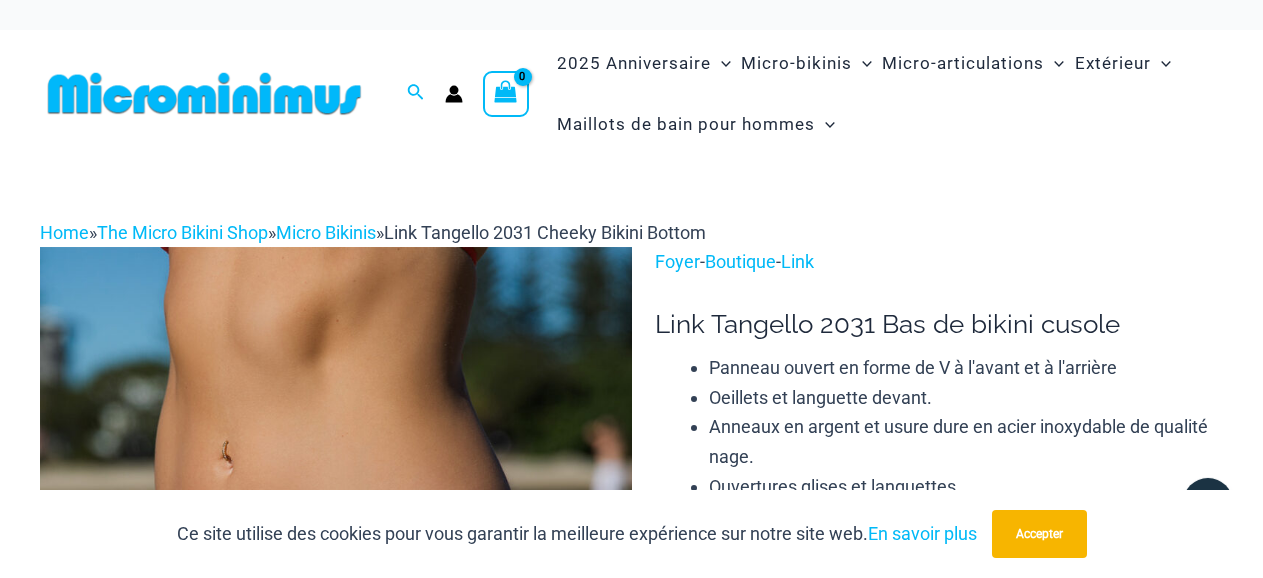 scroll, scrollTop: 0, scrollLeft: 0, axis: both 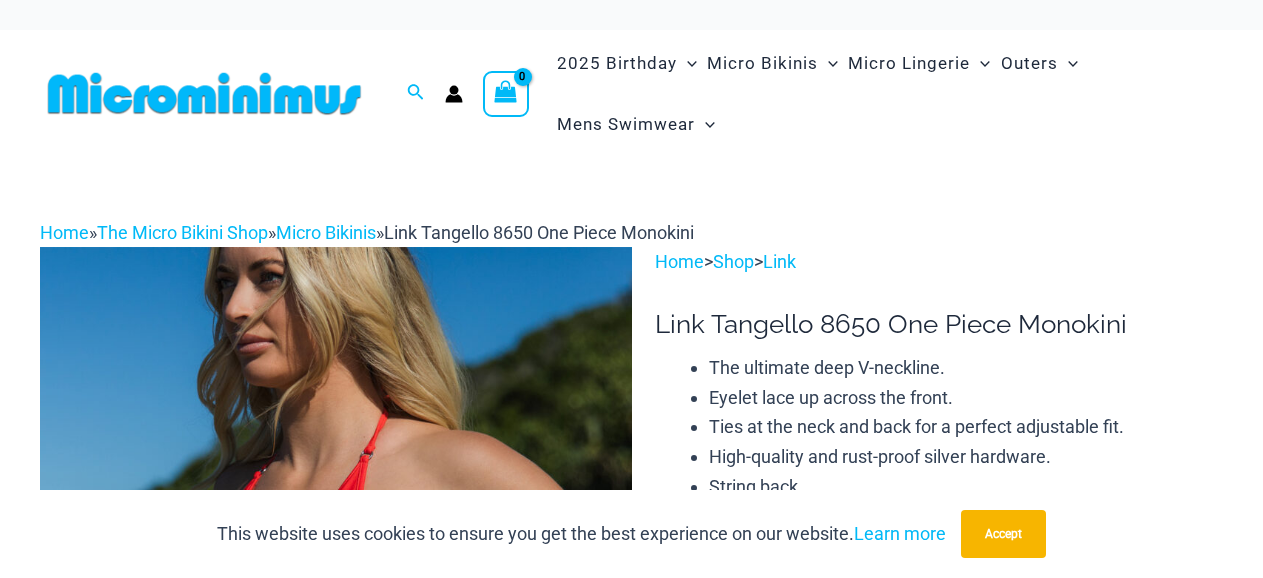 select 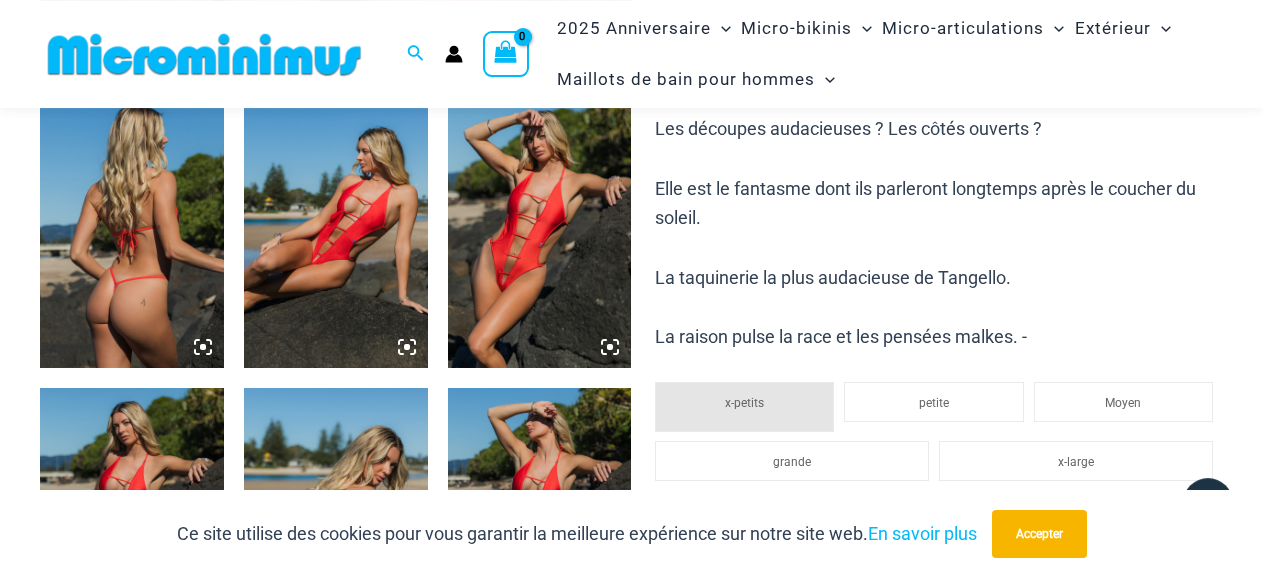 scroll, scrollTop: 1043, scrollLeft: 0, axis: vertical 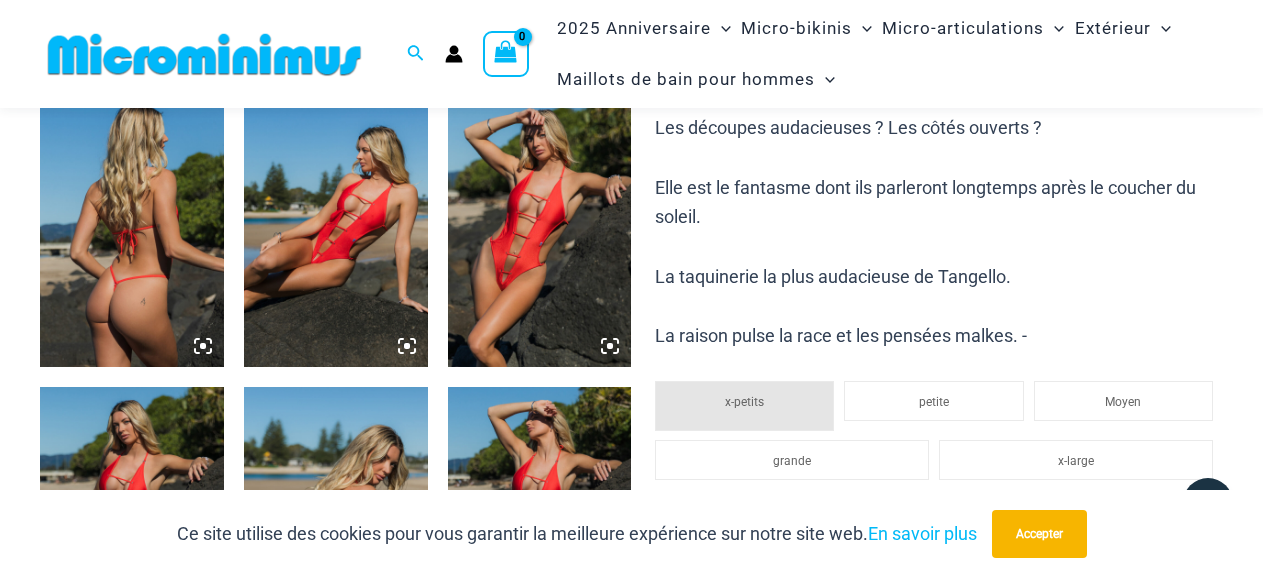 click at bounding box center [540, 230] 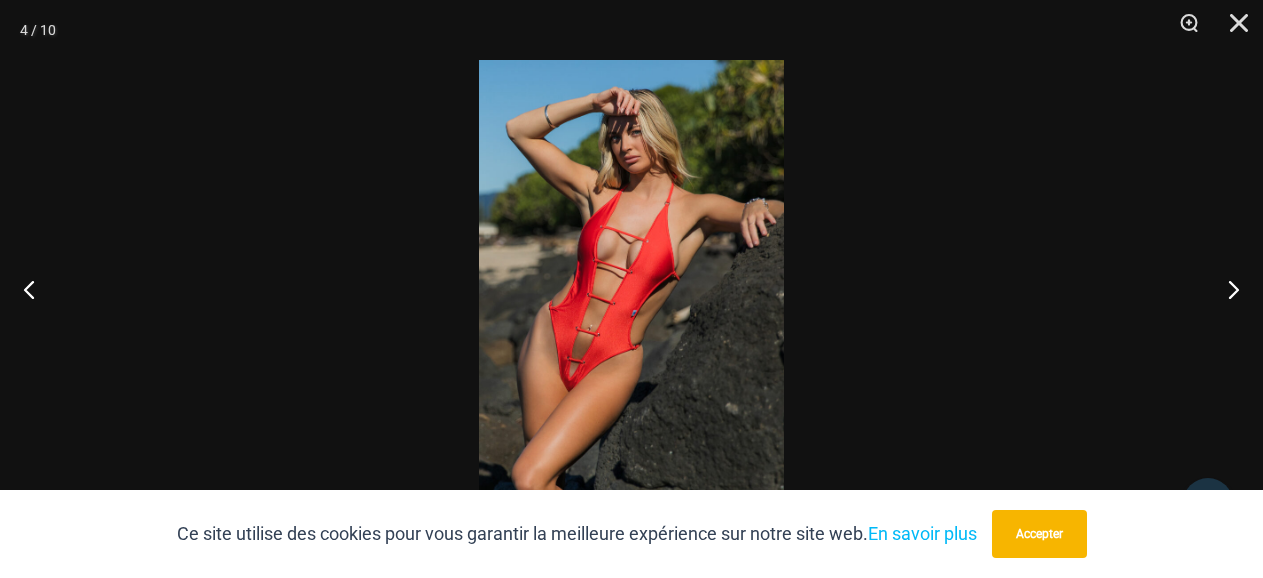 click at bounding box center [631, 289] 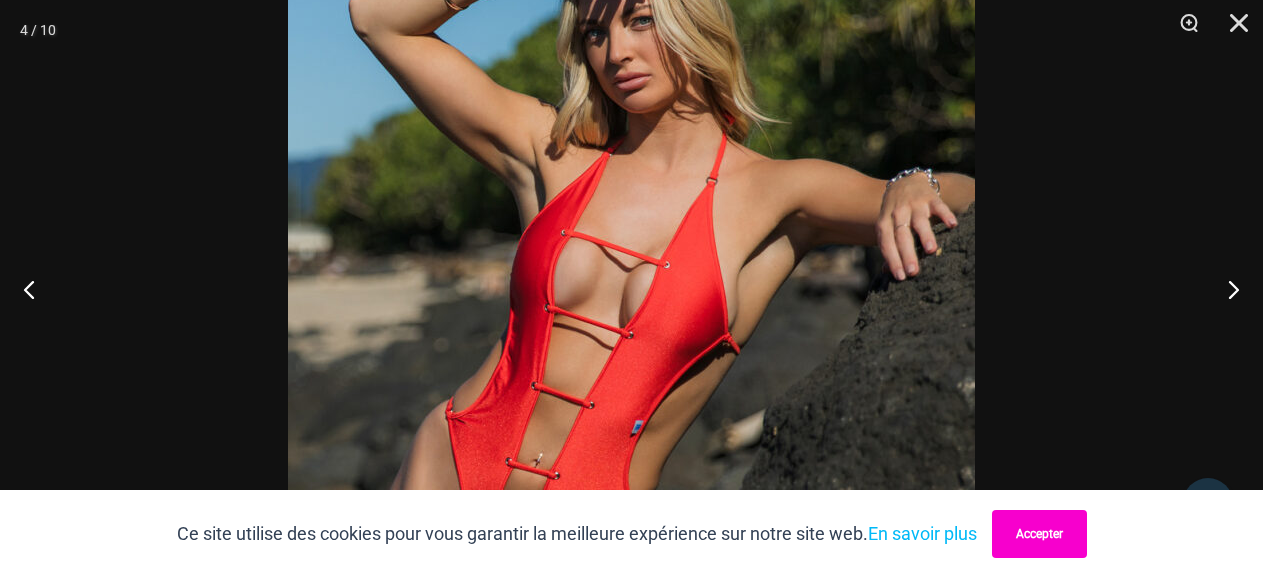 click on "Accepter" at bounding box center [1039, 534] 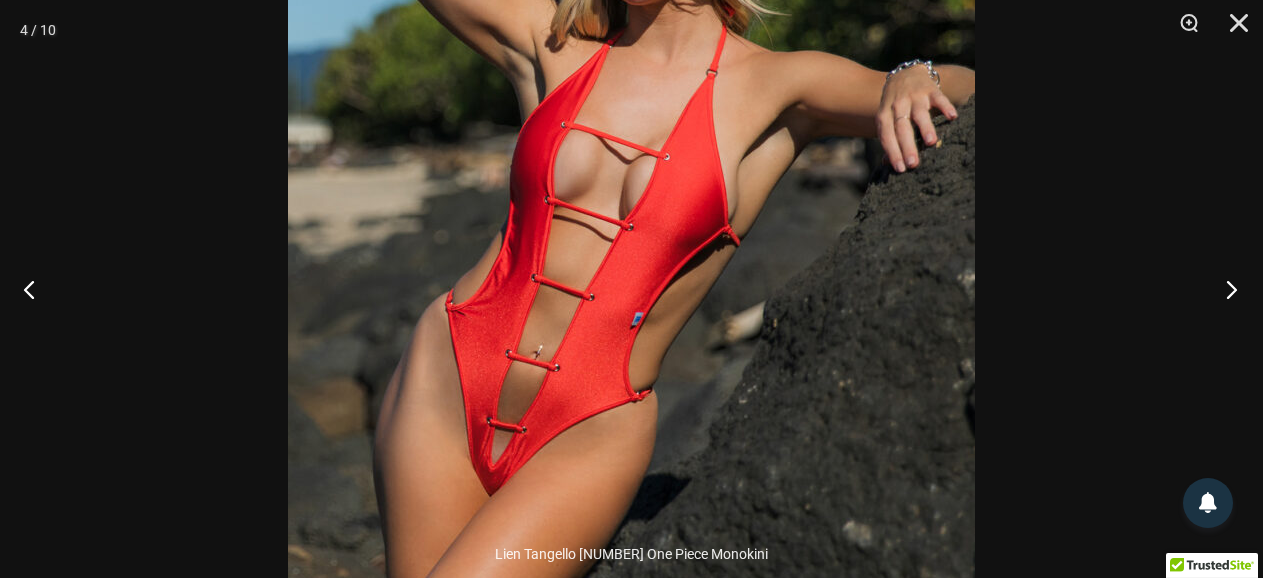 click at bounding box center [1225, 289] 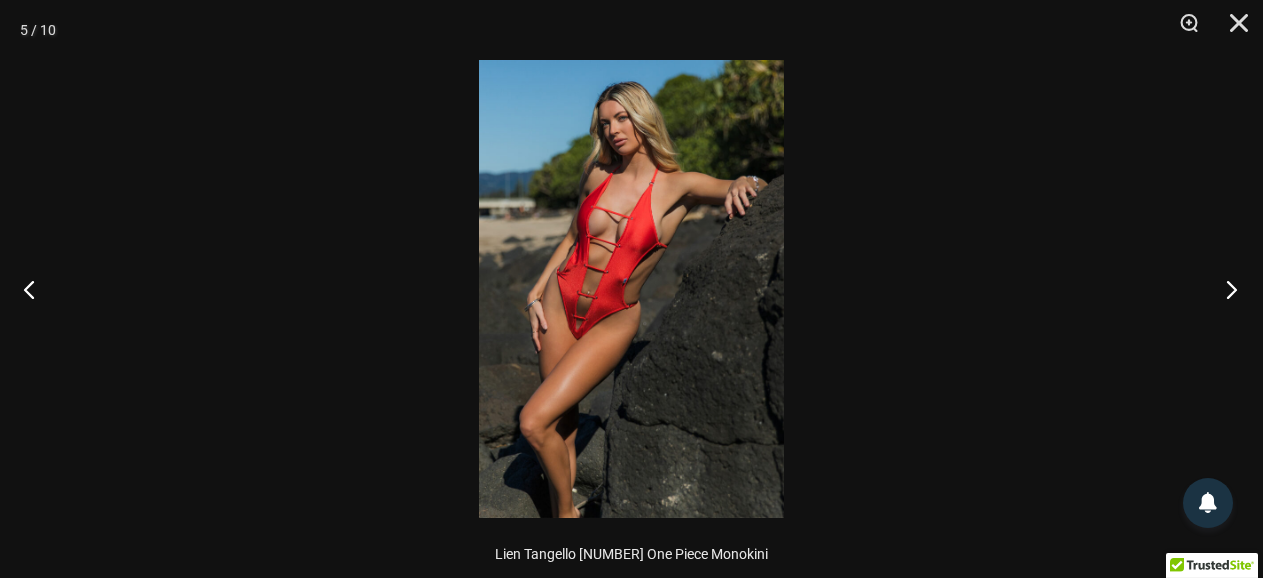 click at bounding box center [1225, 289] 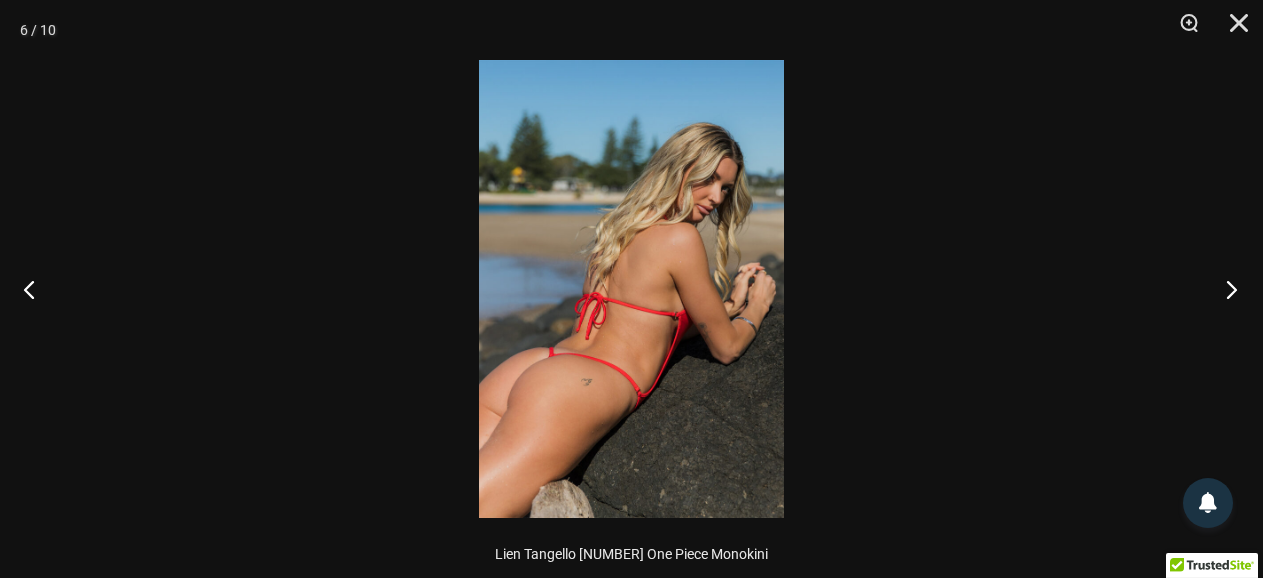 click at bounding box center [1225, 289] 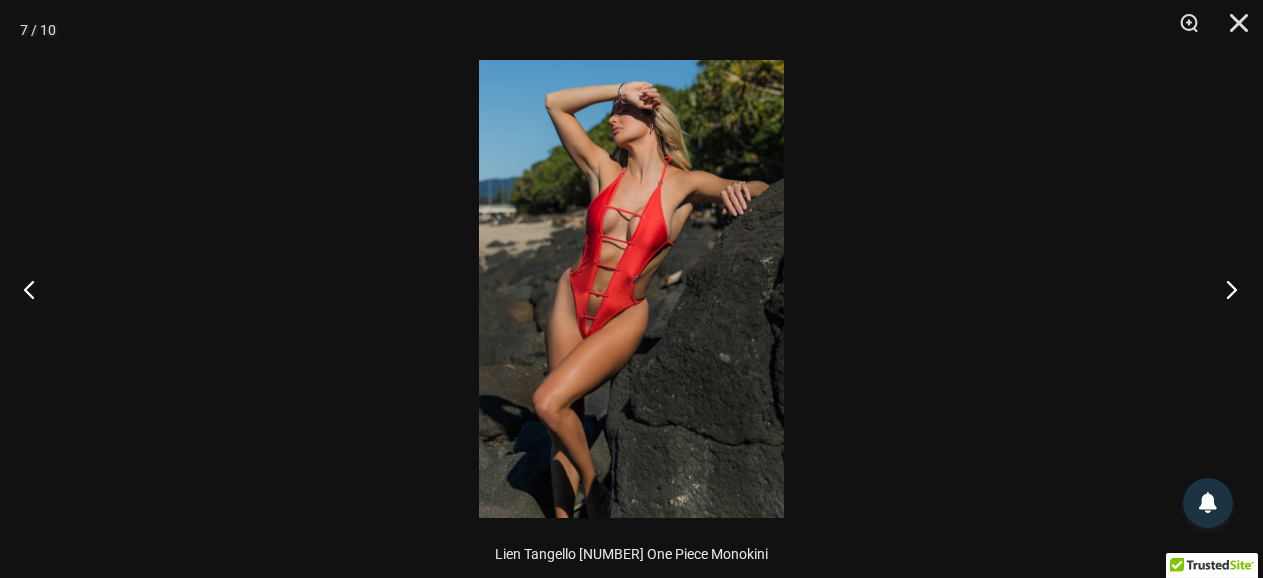 click at bounding box center (1225, 289) 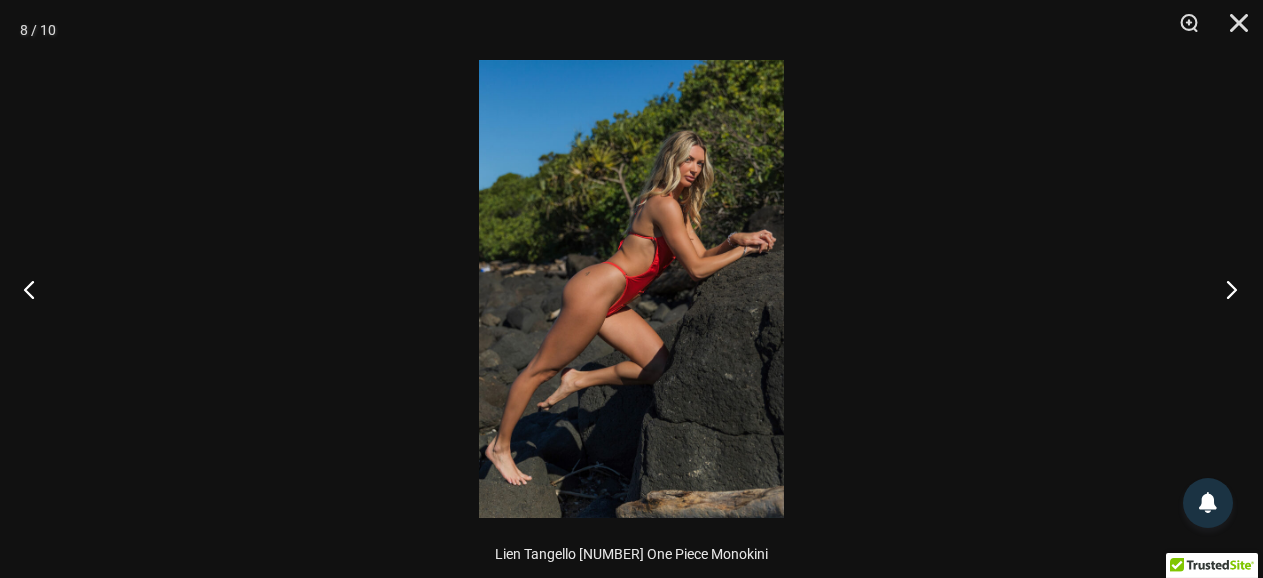 click at bounding box center (1225, 289) 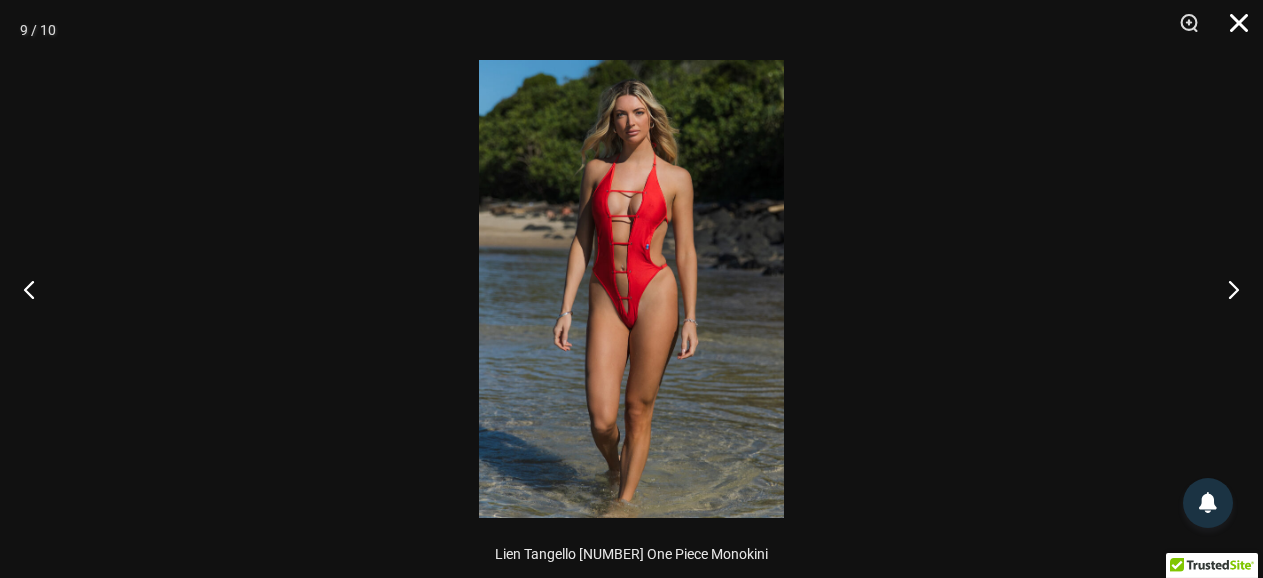 click at bounding box center [1232, 30] 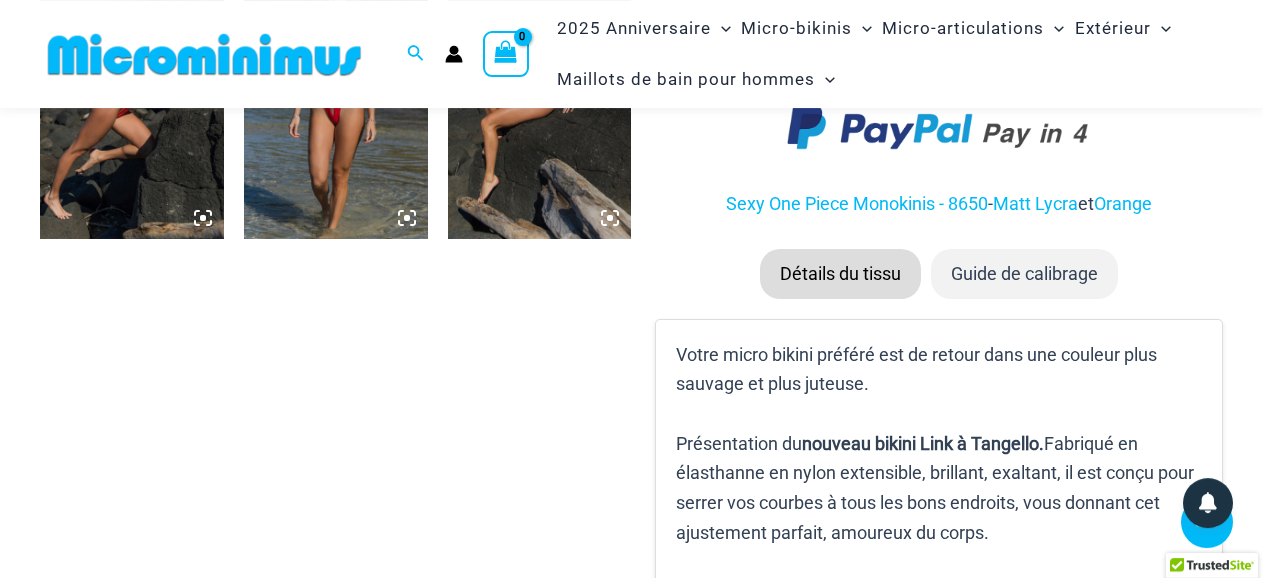 scroll, scrollTop: 1785, scrollLeft: 0, axis: vertical 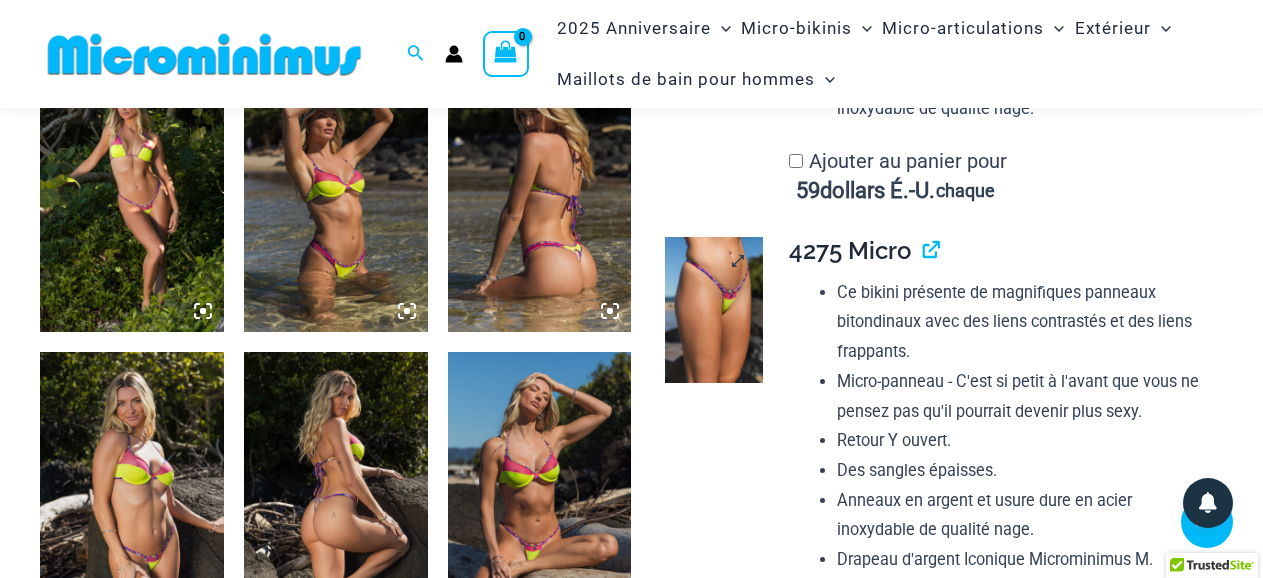 click at bounding box center (713, 310) 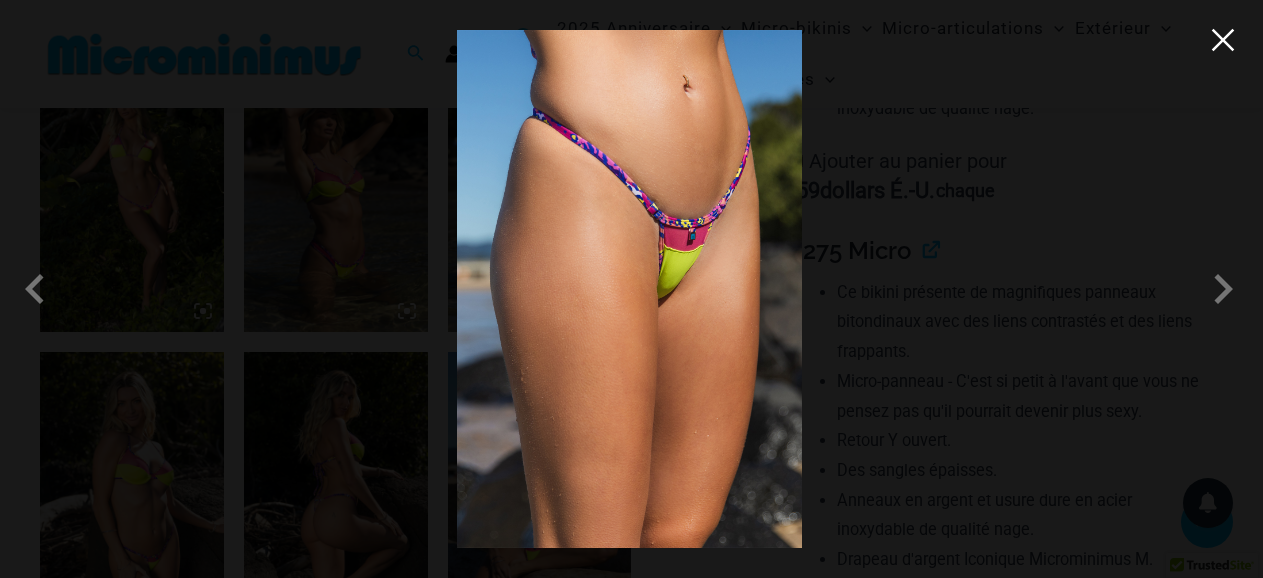 click at bounding box center (1223, 40) 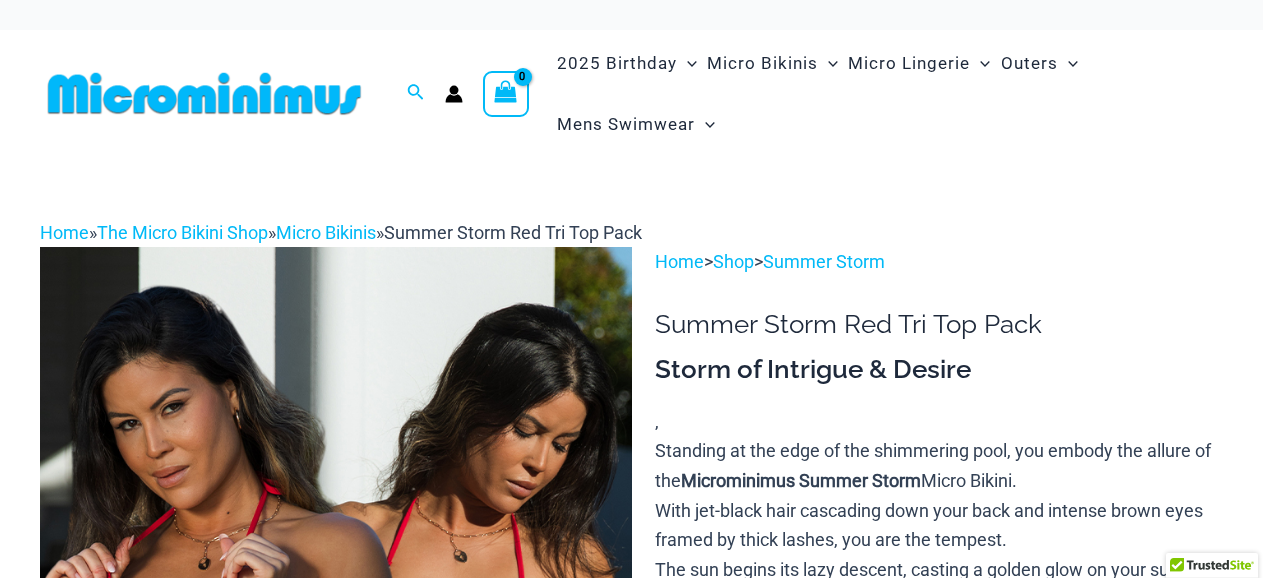 scroll, scrollTop: 0, scrollLeft: 0, axis: both 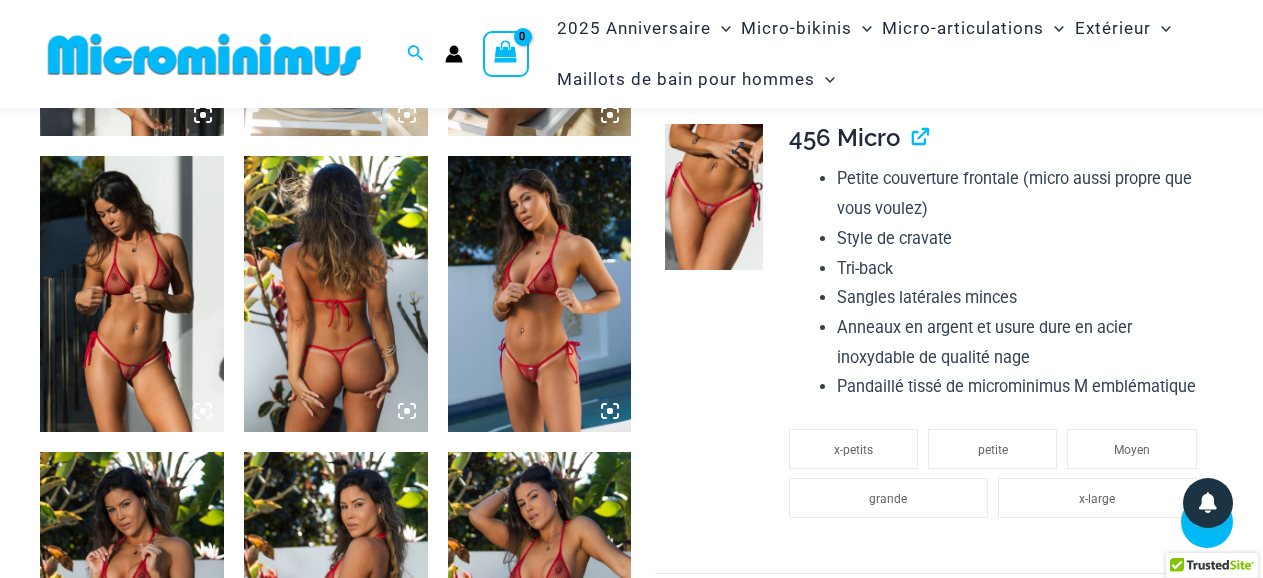 click at bounding box center [713, 197] 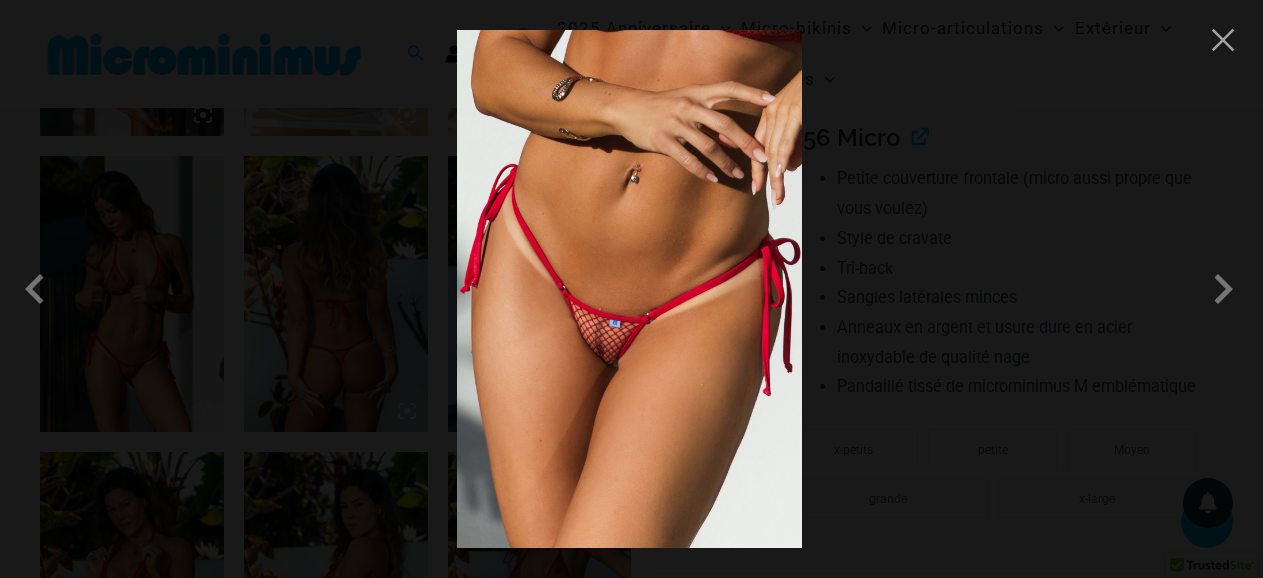 click at bounding box center [629, 289] 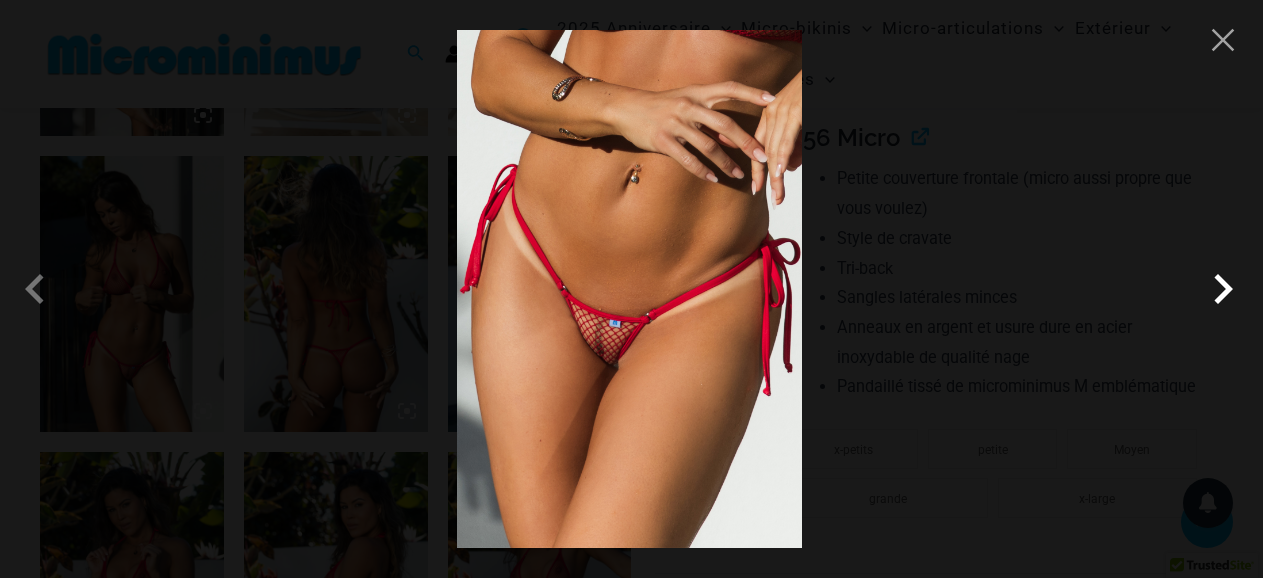 click at bounding box center [1223, 289] 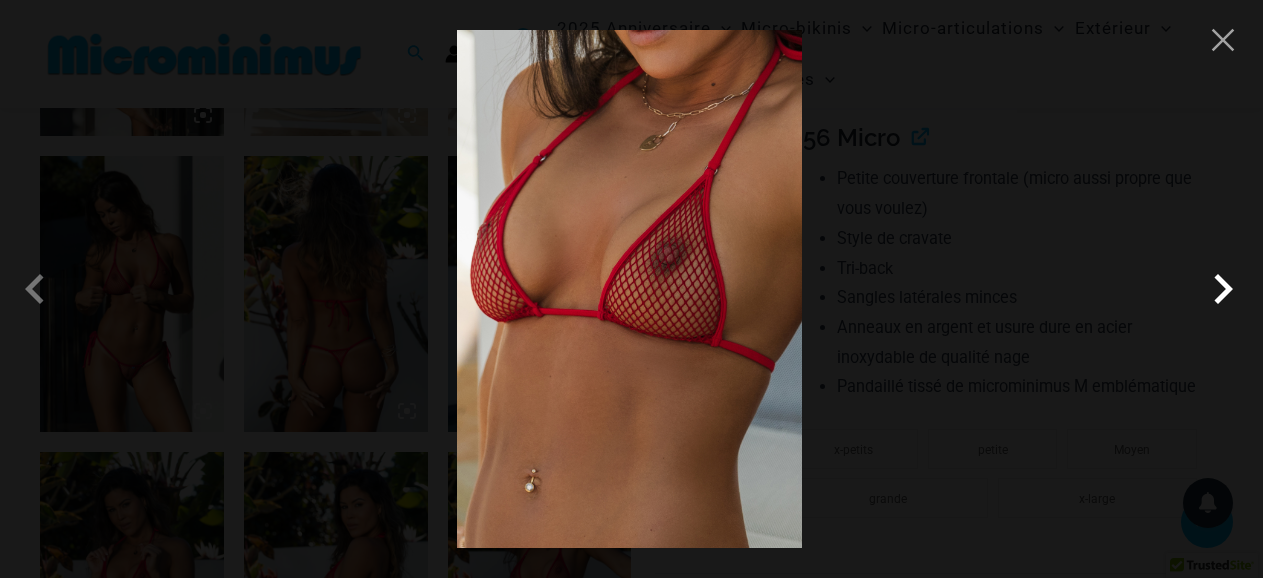click at bounding box center (1223, 289) 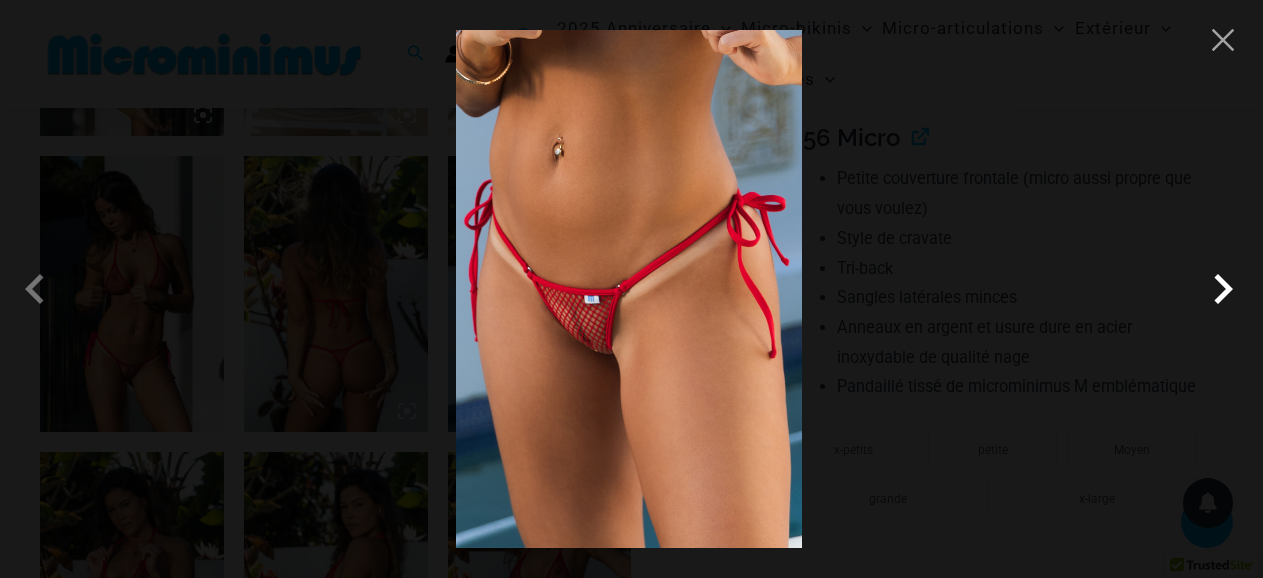 click at bounding box center [1223, 289] 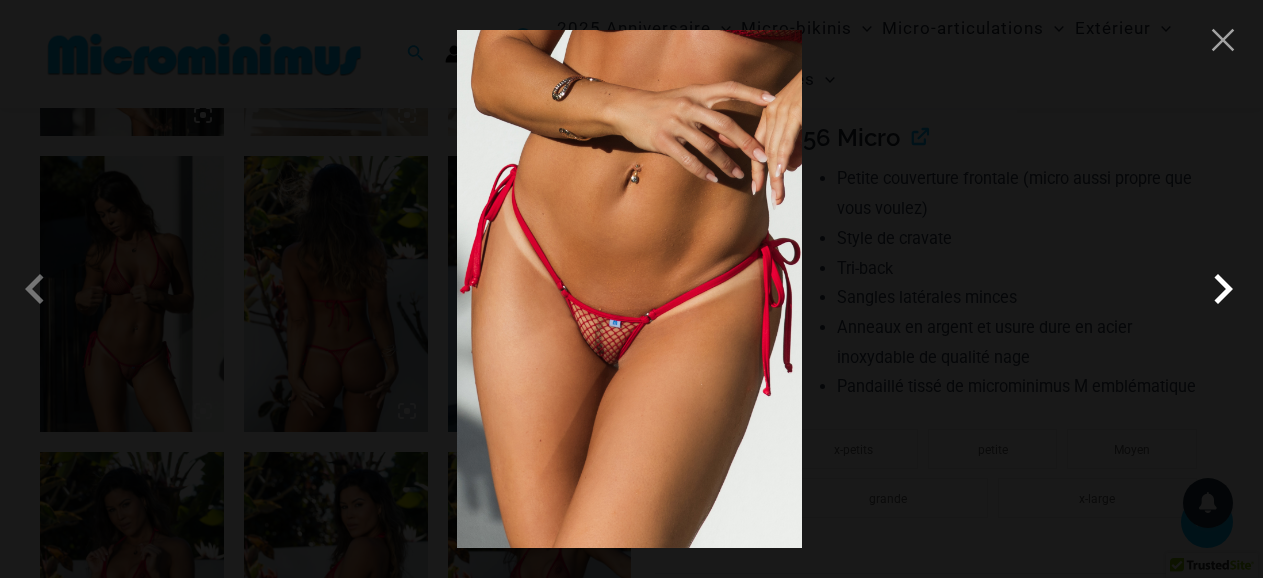 click at bounding box center [1223, 289] 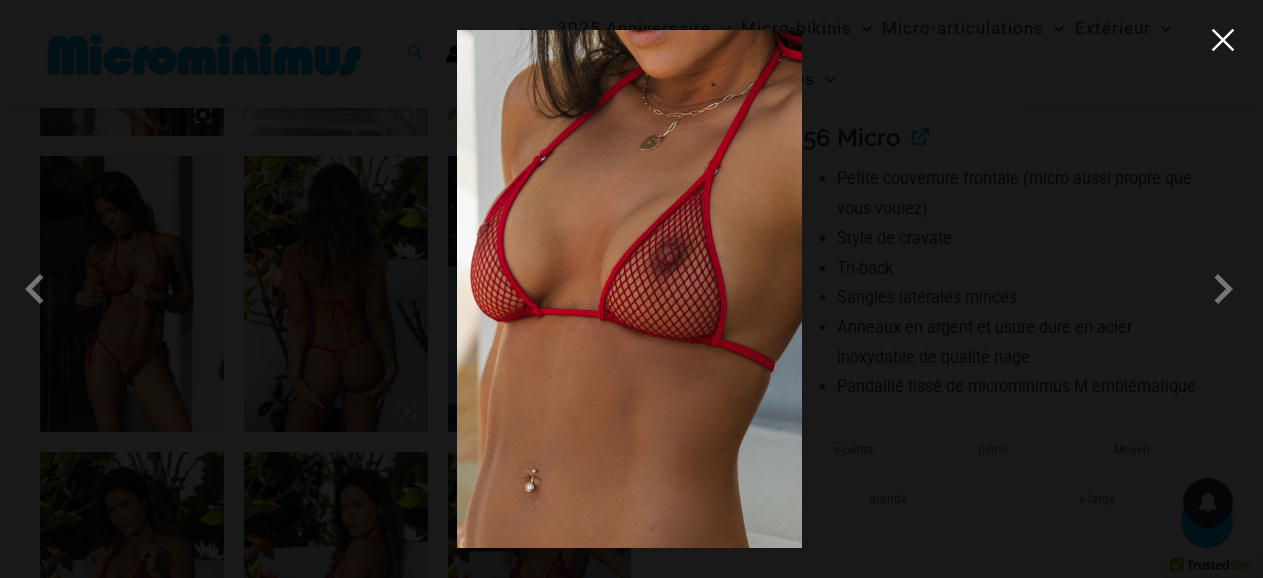 click at bounding box center (1223, 40) 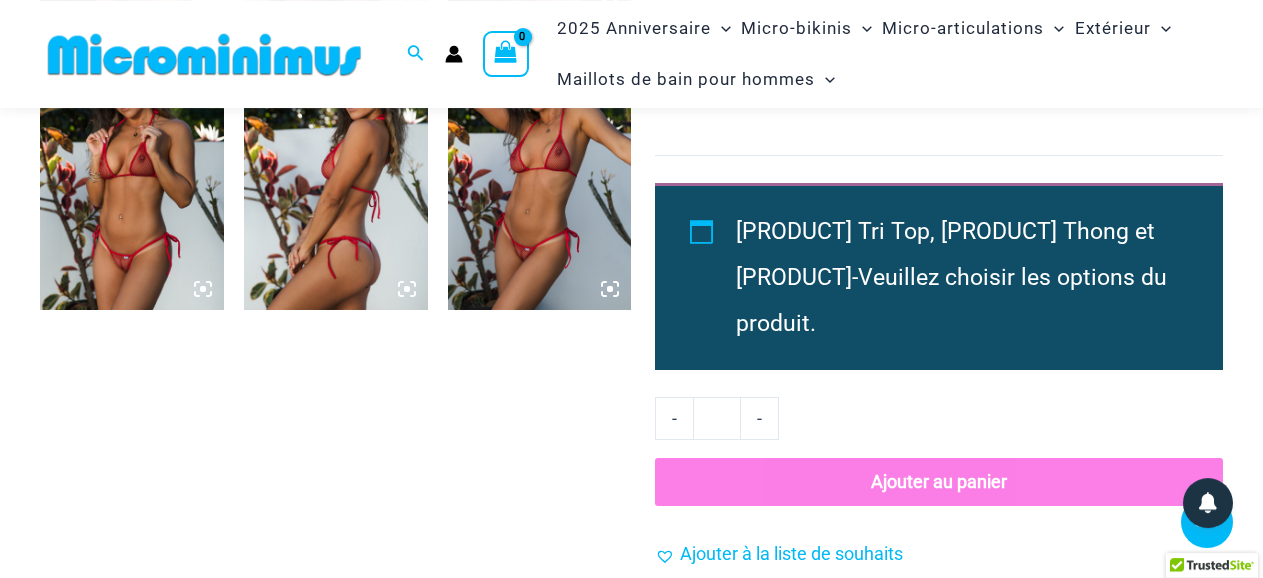 scroll, scrollTop: 1994, scrollLeft: 0, axis: vertical 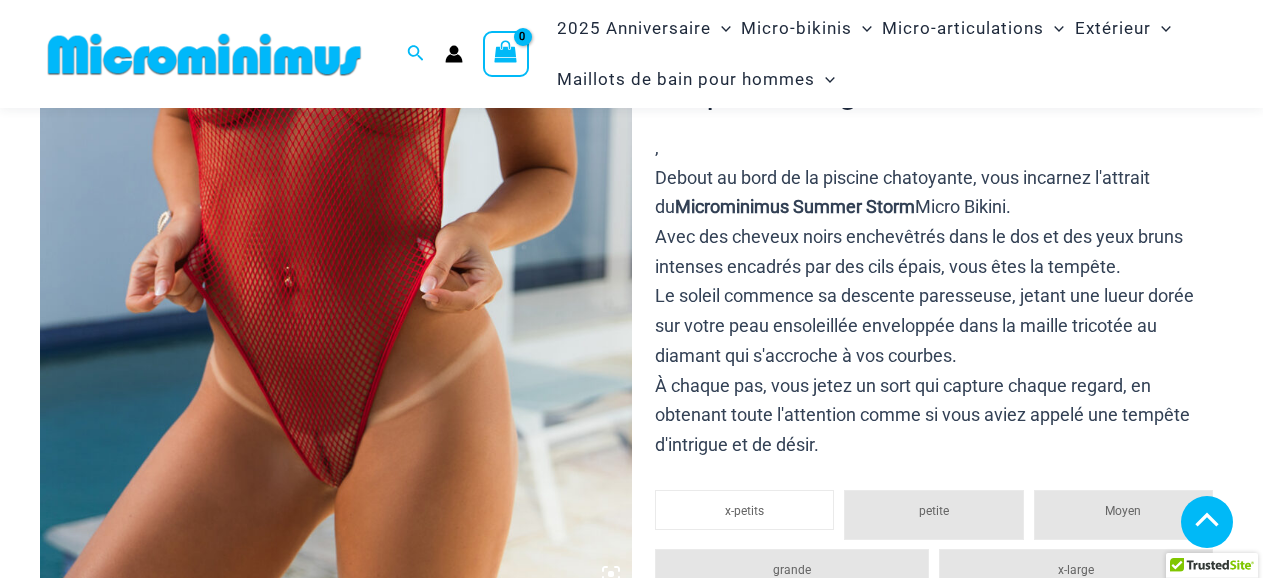 click at bounding box center [336, 151] 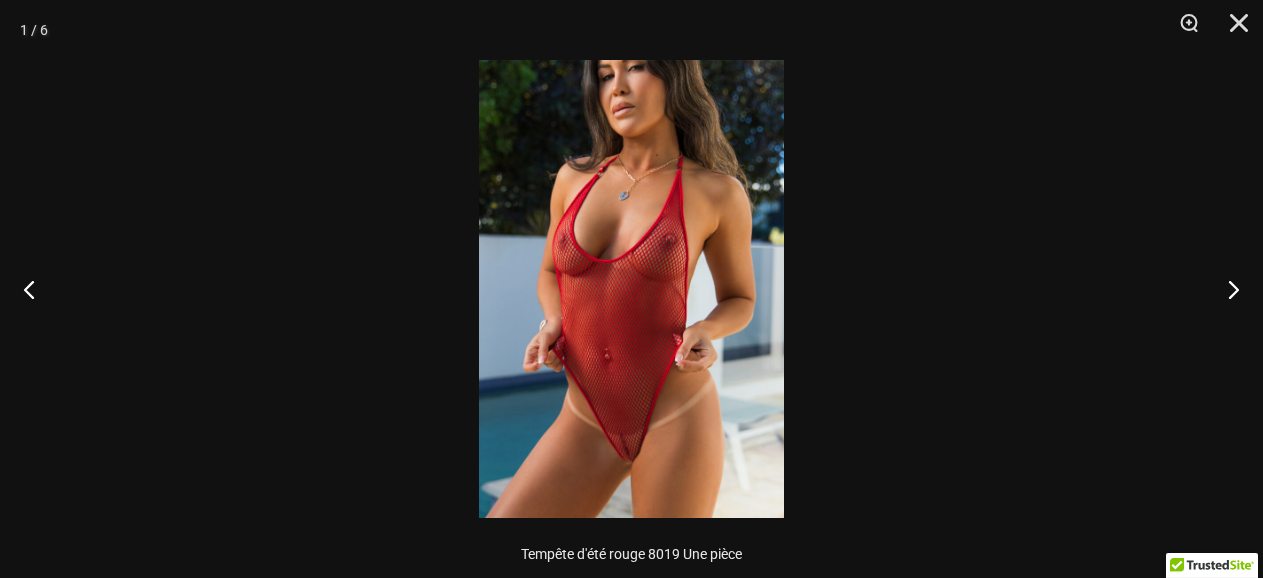 click at bounding box center (631, 289) 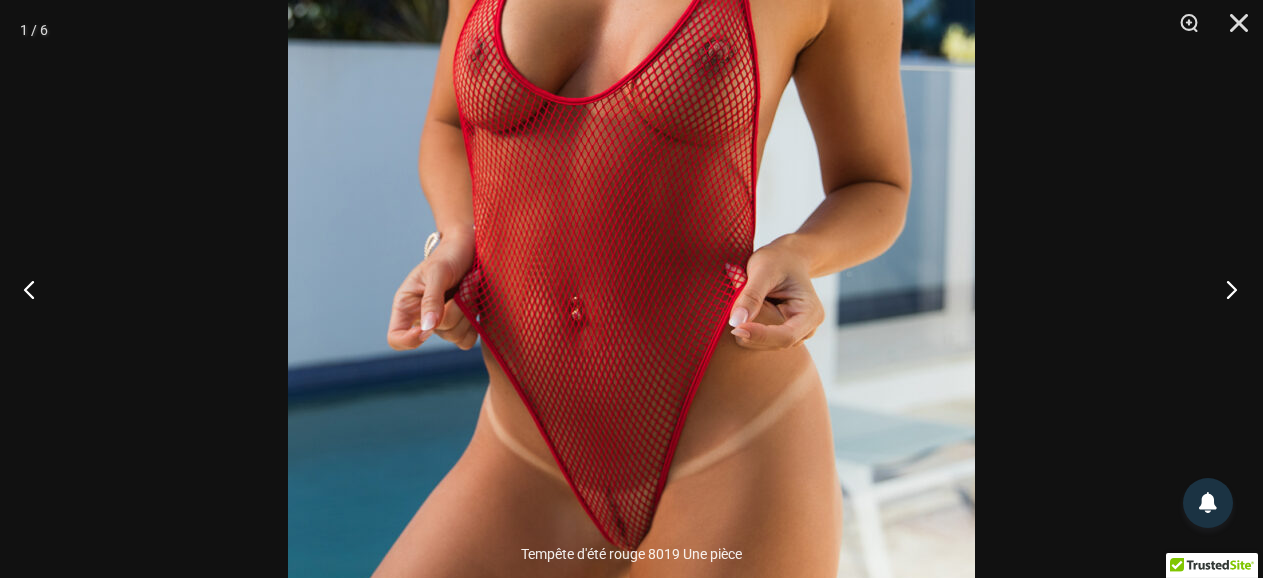click at bounding box center [1225, 289] 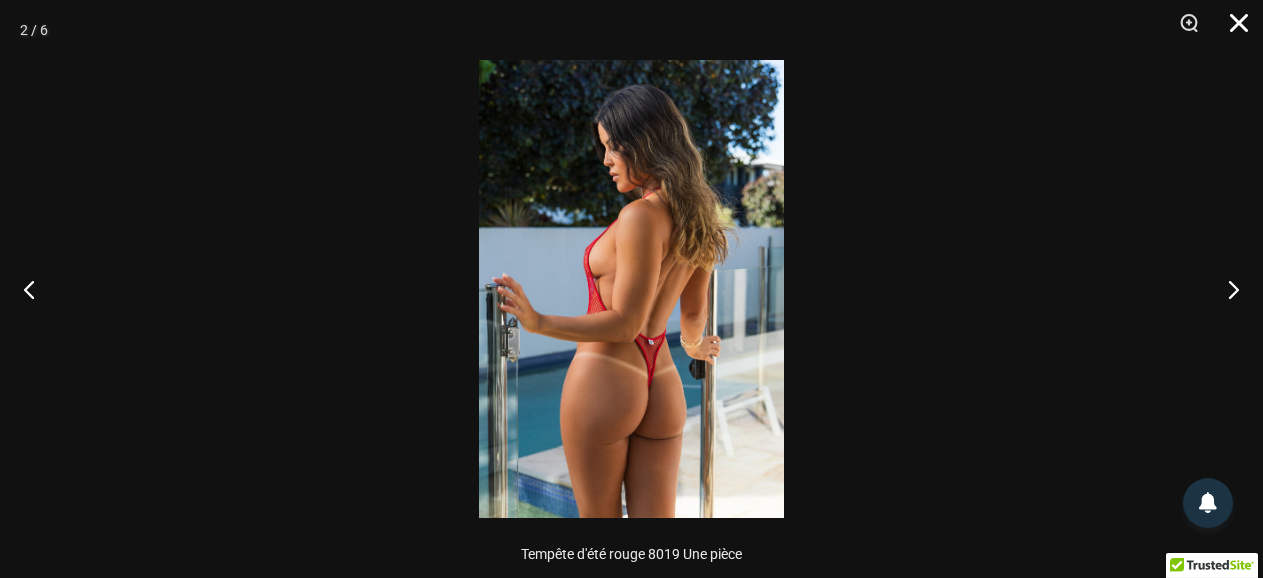 click at bounding box center [1232, 30] 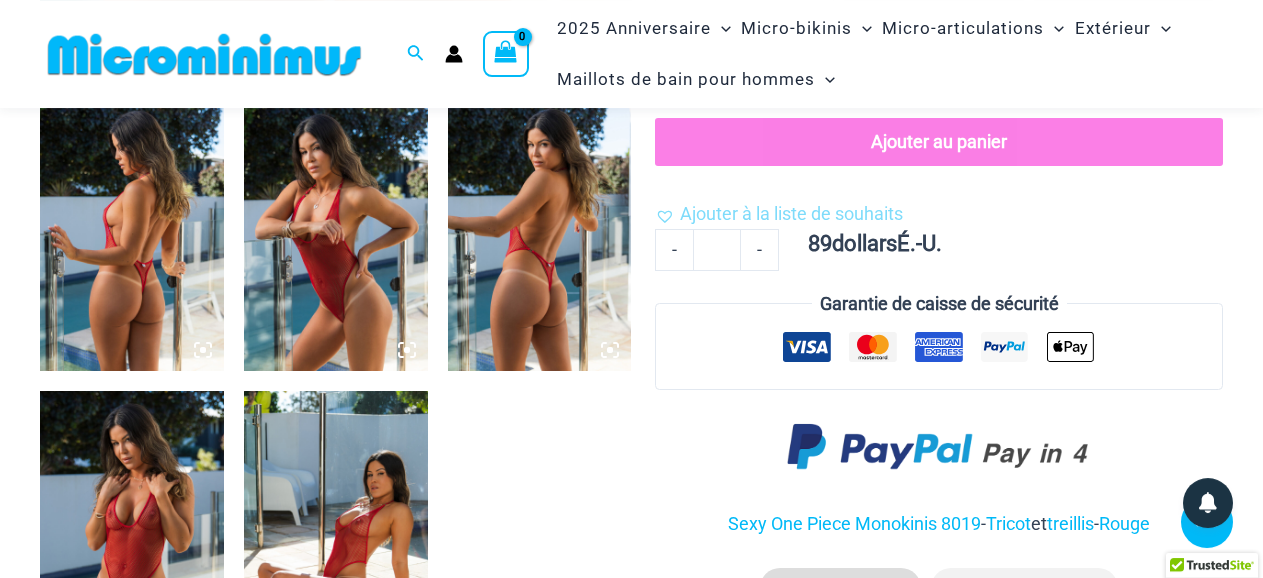 scroll, scrollTop: 1261, scrollLeft: 0, axis: vertical 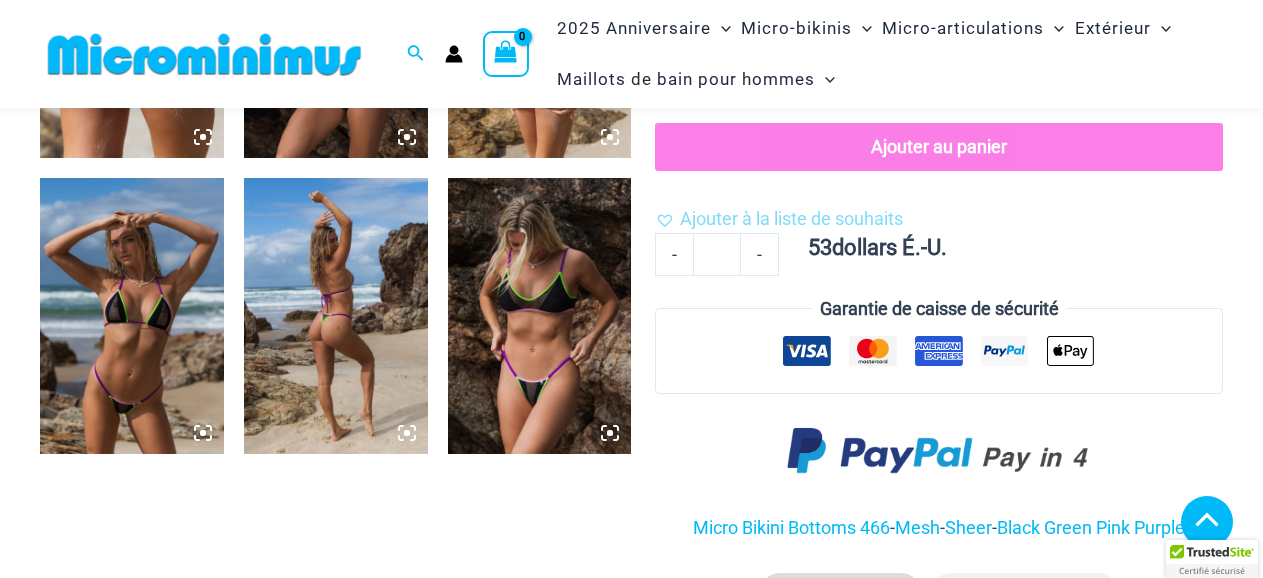 click at bounding box center (540, 316) 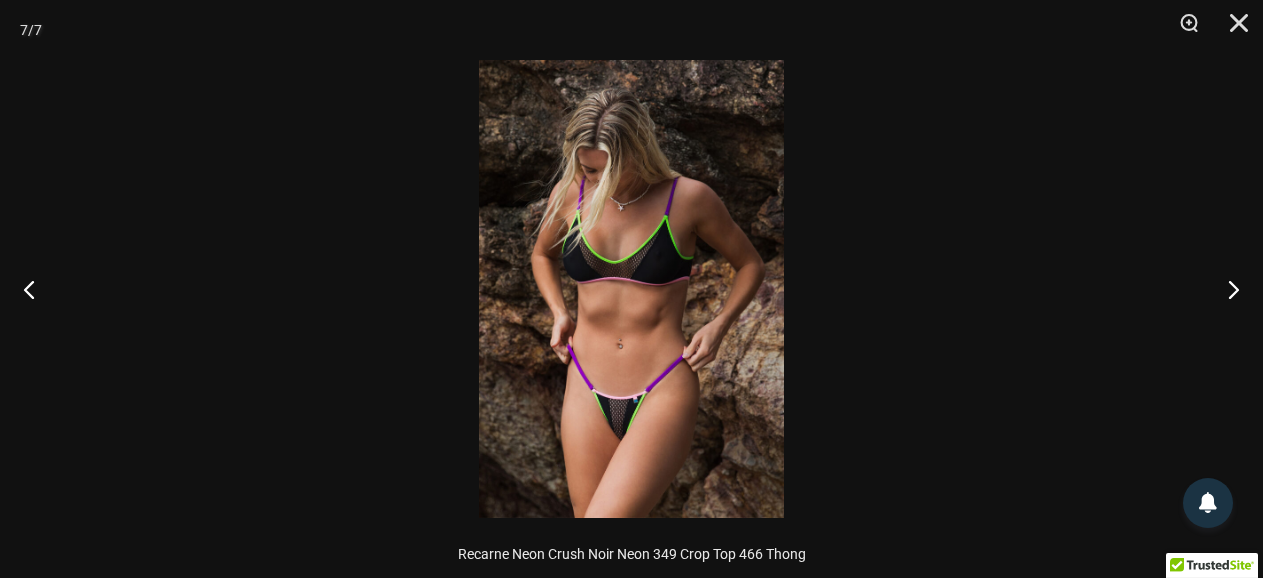 click at bounding box center [631, 289] 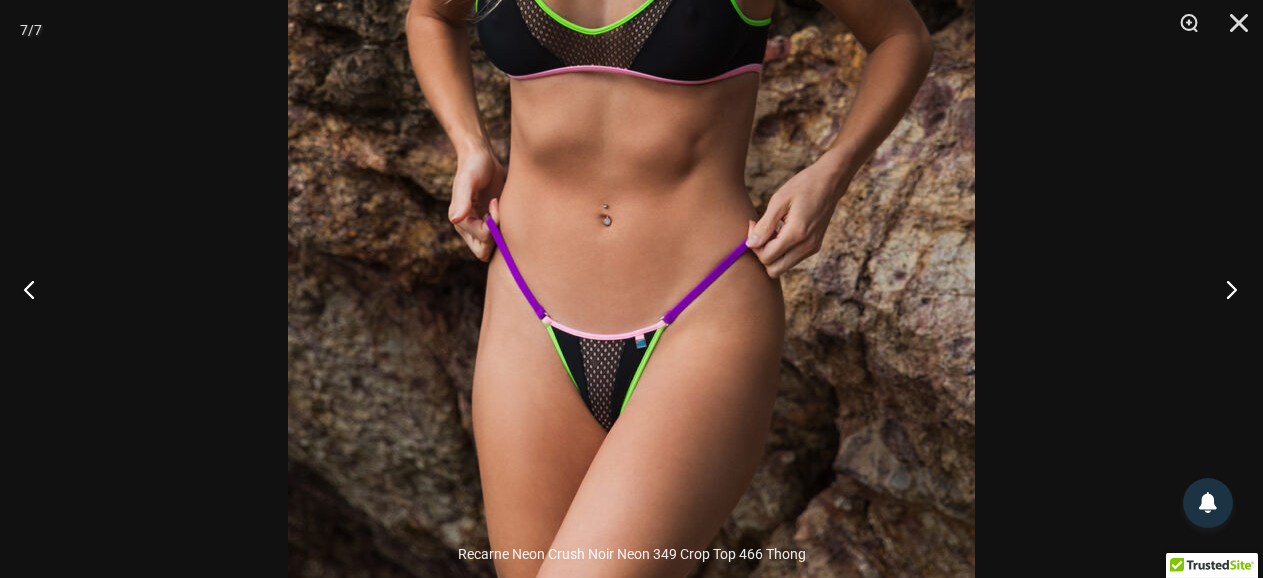 click at bounding box center [1225, 289] 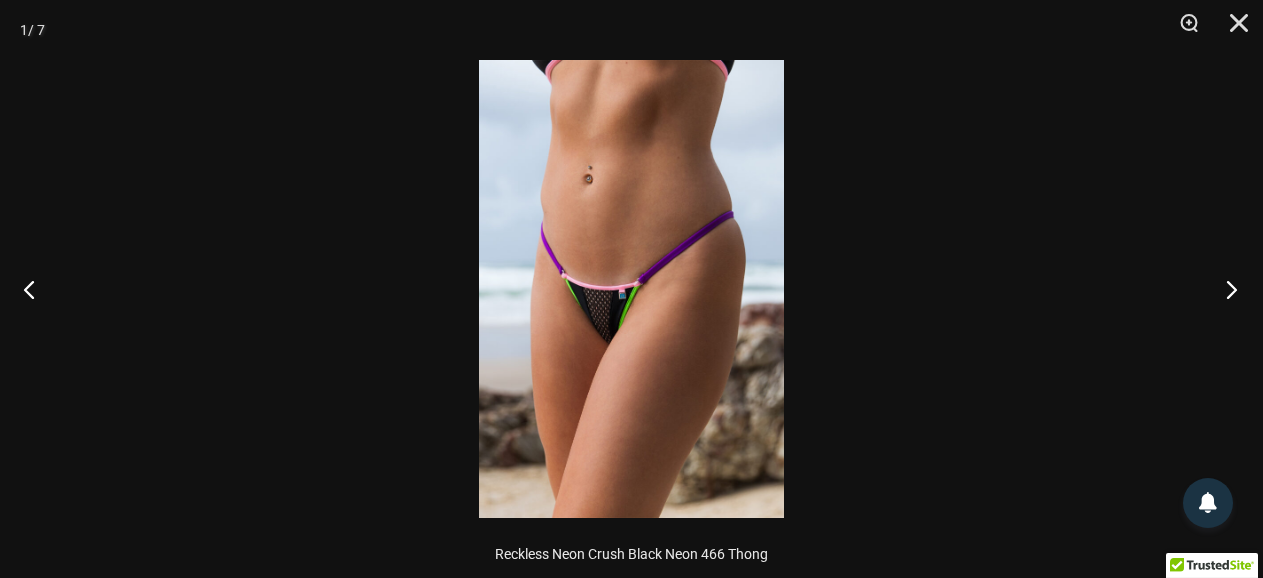 click at bounding box center [1225, 289] 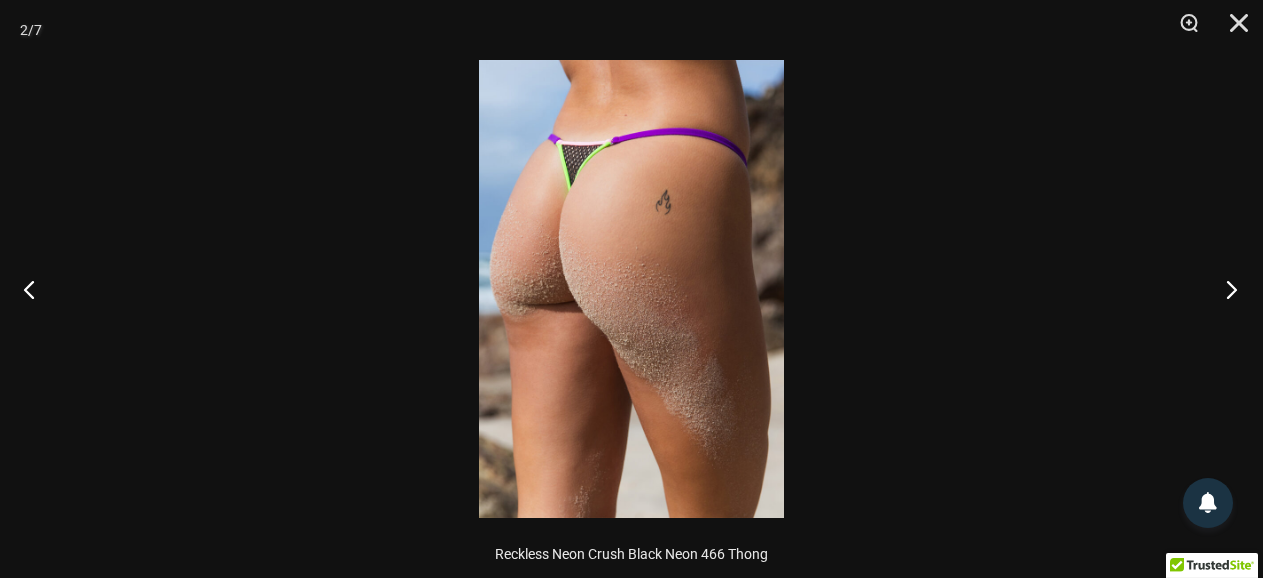 click at bounding box center (1225, 289) 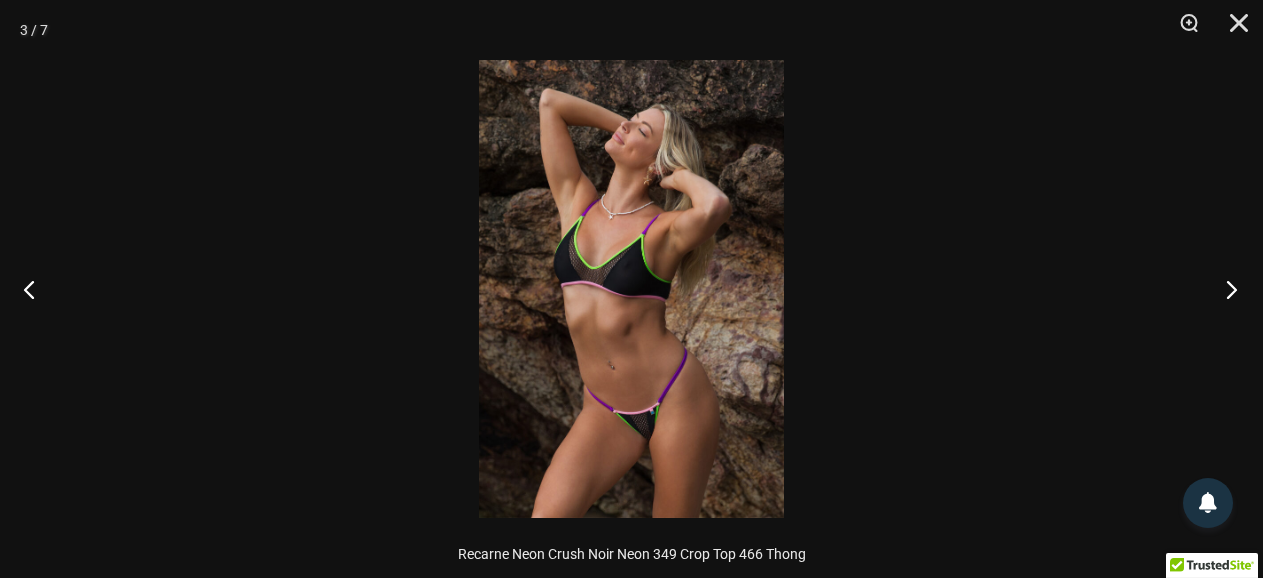 click at bounding box center (1225, 289) 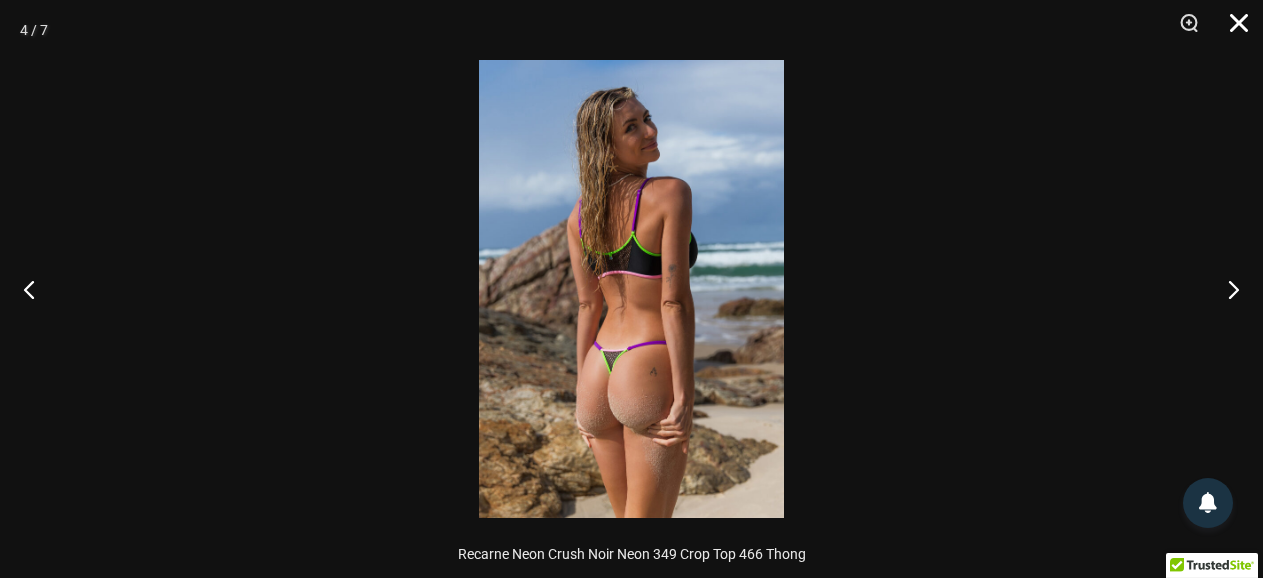 click at bounding box center (1232, 30) 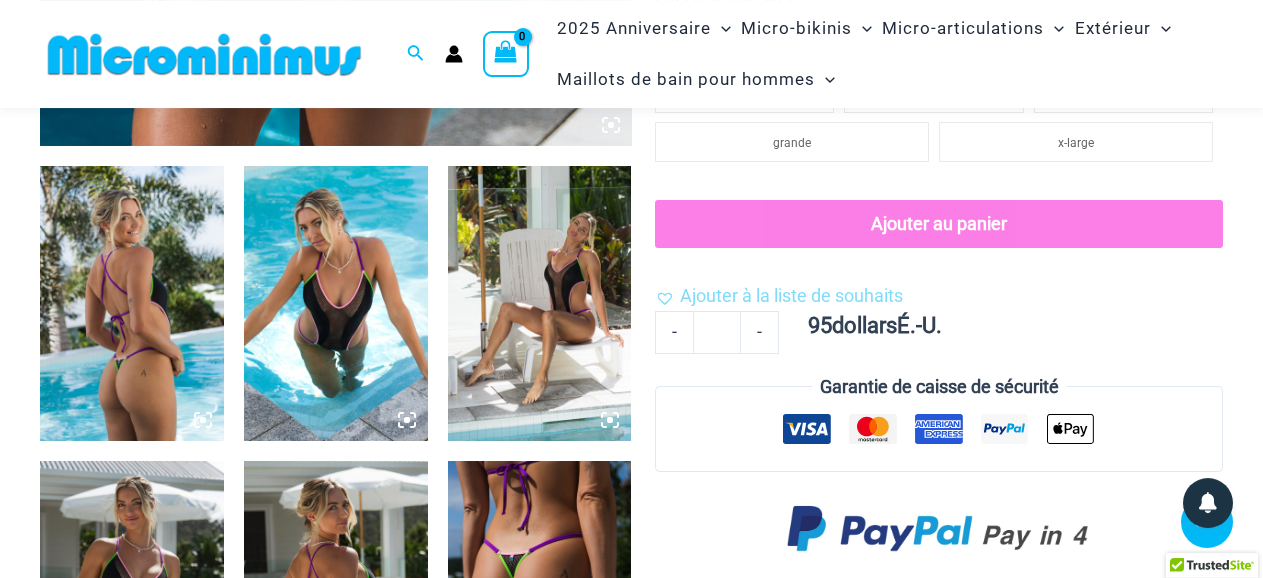 scroll, scrollTop: 935, scrollLeft: 0, axis: vertical 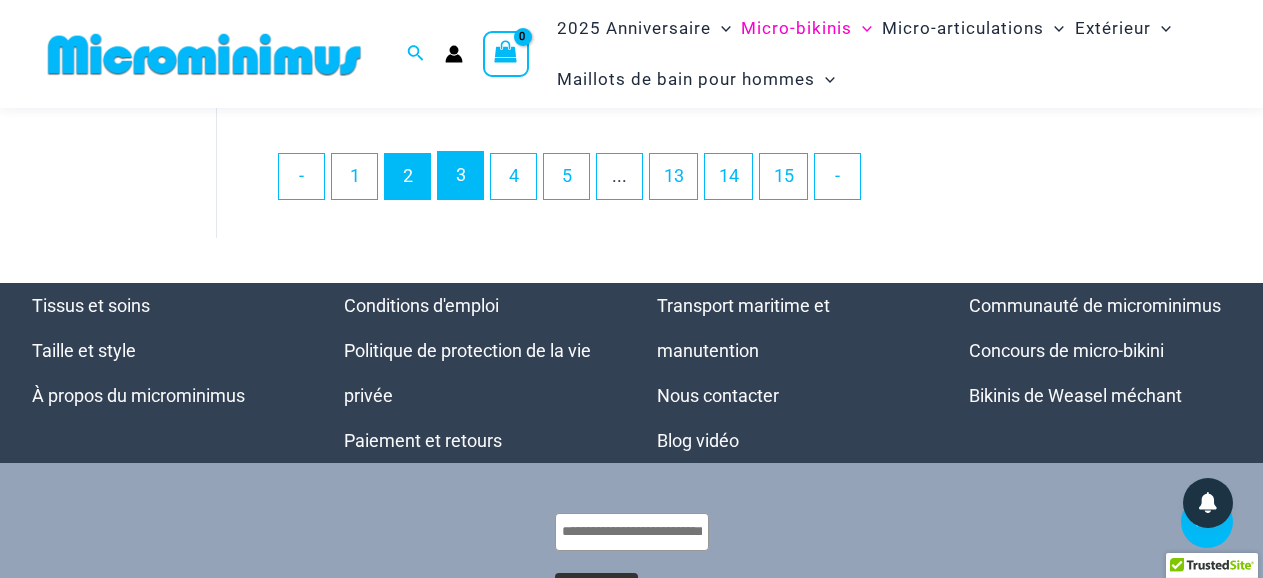 click on "3" at bounding box center (460, 175) 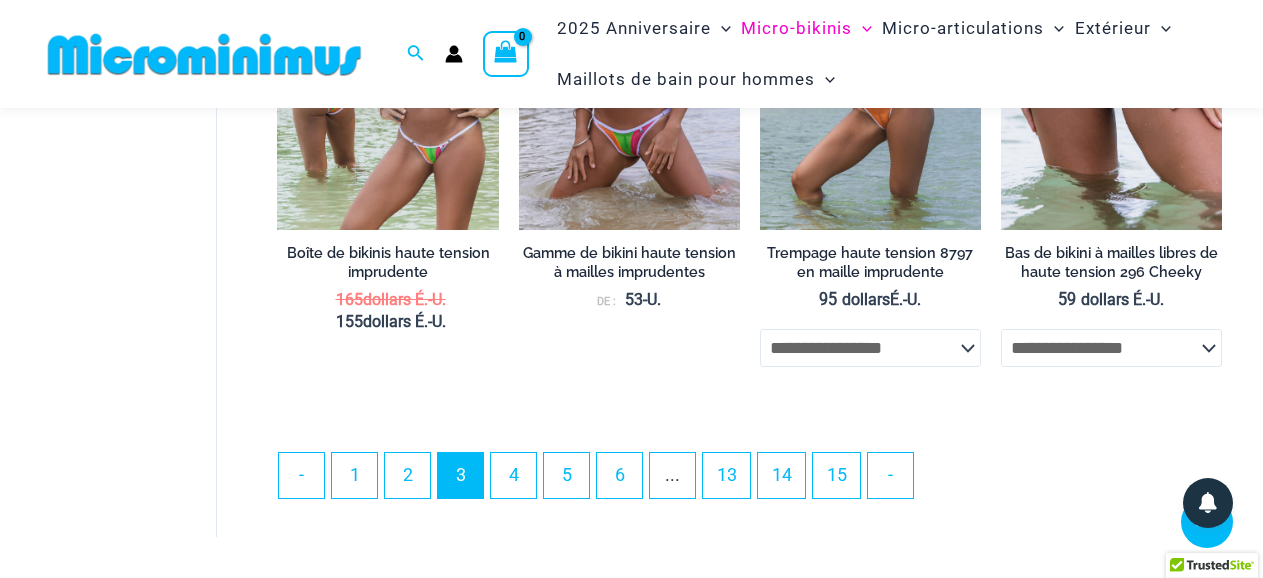 scroll, scrollTop: 4220, scrollLeft: 0, axis: vertical 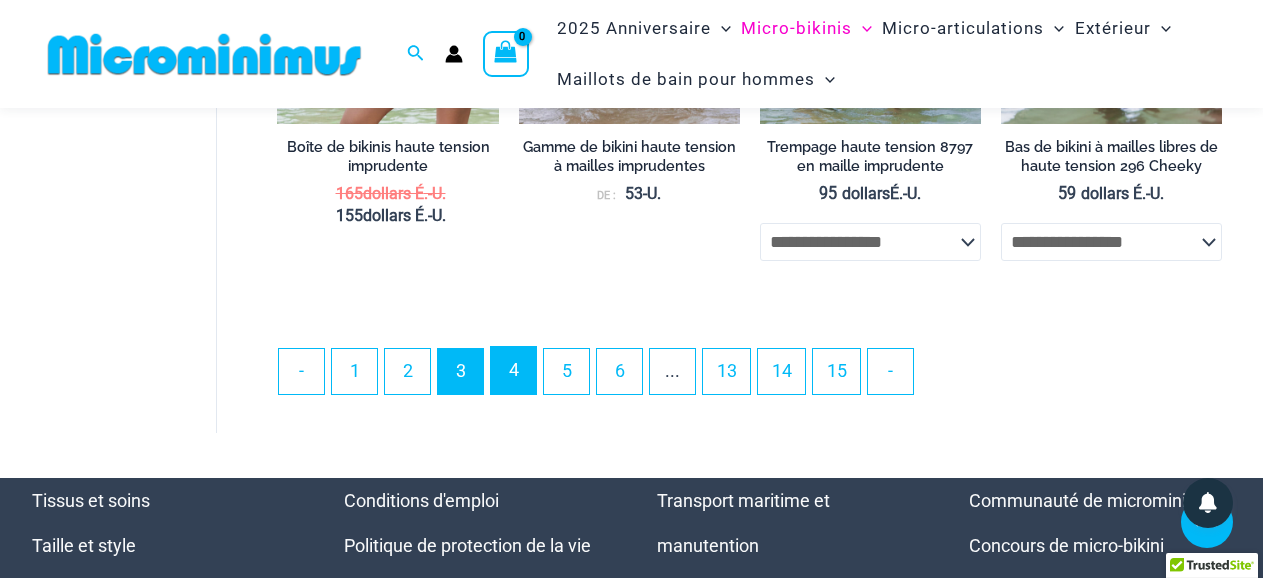 click on "4" at bounding box center (513, 370) 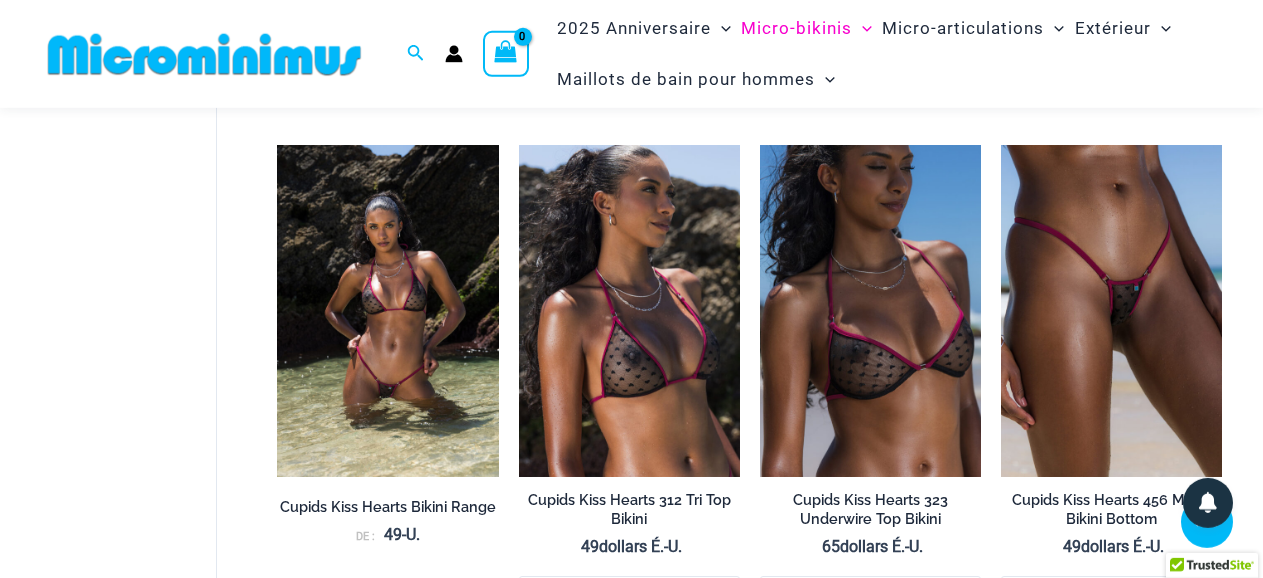 scroll, scrollTop: 3392, scrollLeft: 0, axis: vertical 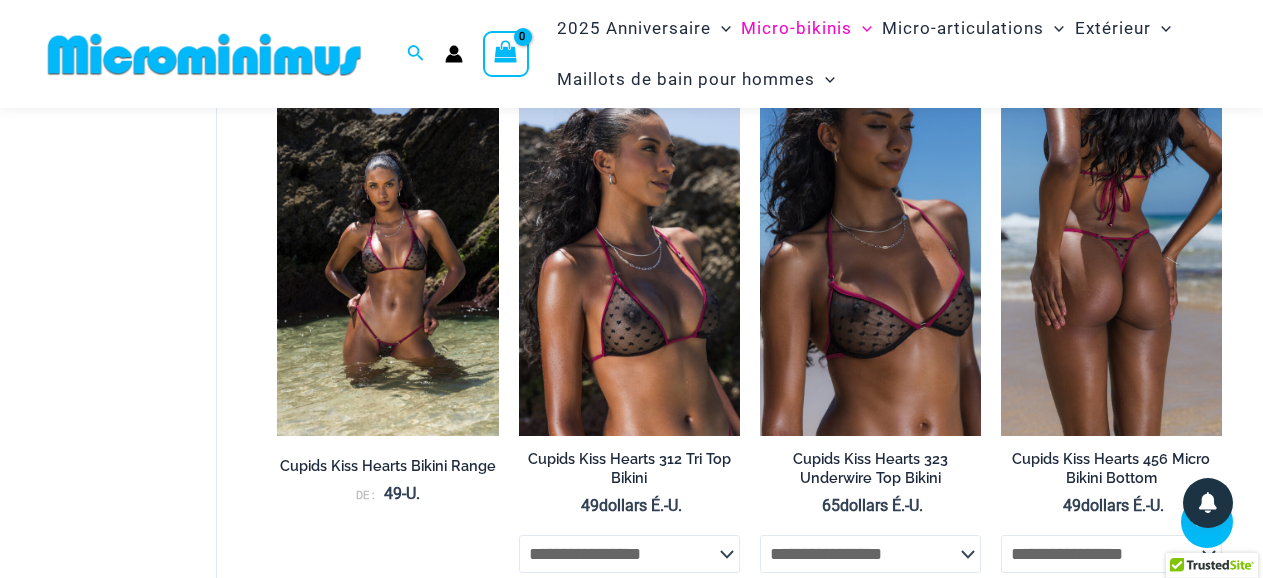 click at bounding box center (1111, 270) 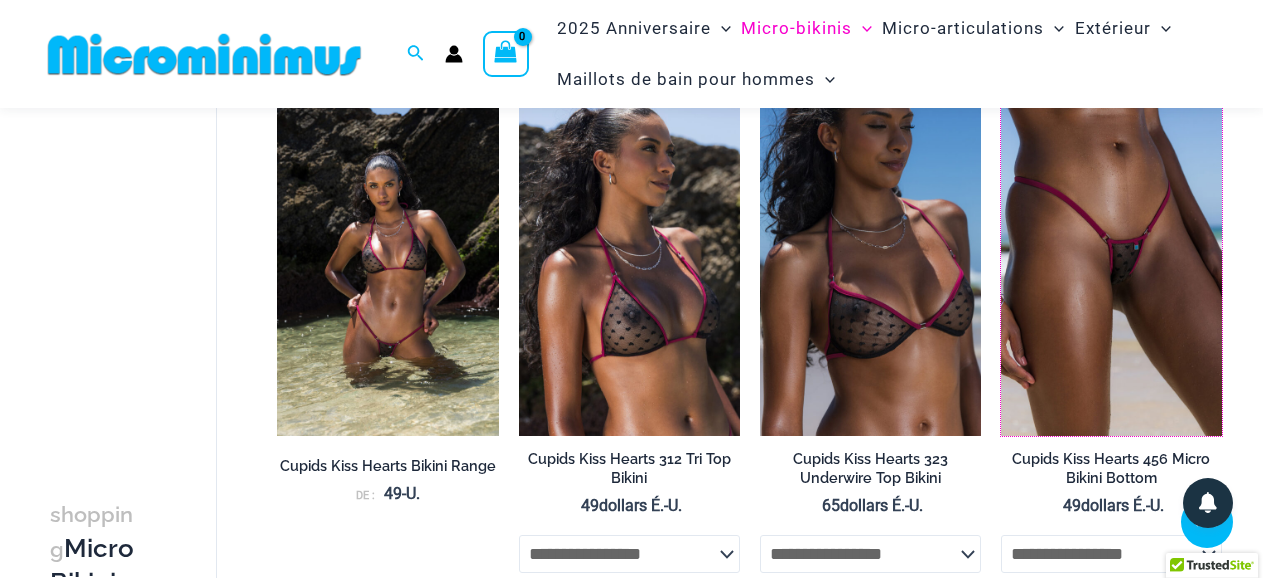 scroll, scrollTop: 120, scrollLeft: 0, axis: vertical 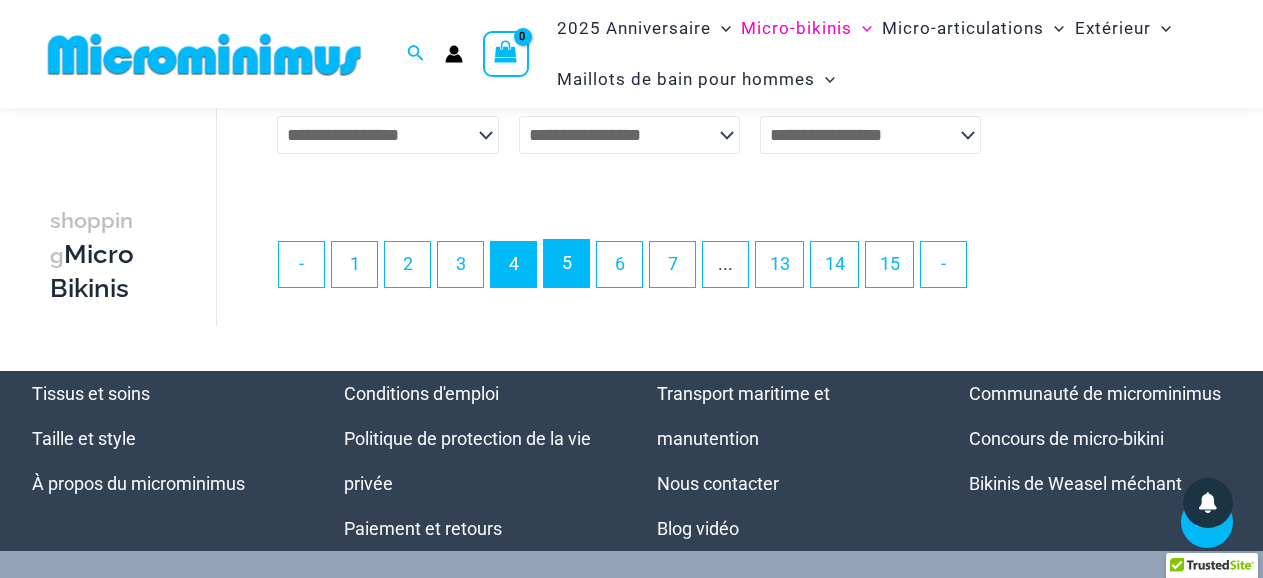 click on "5" at bounding box center (566, 263) 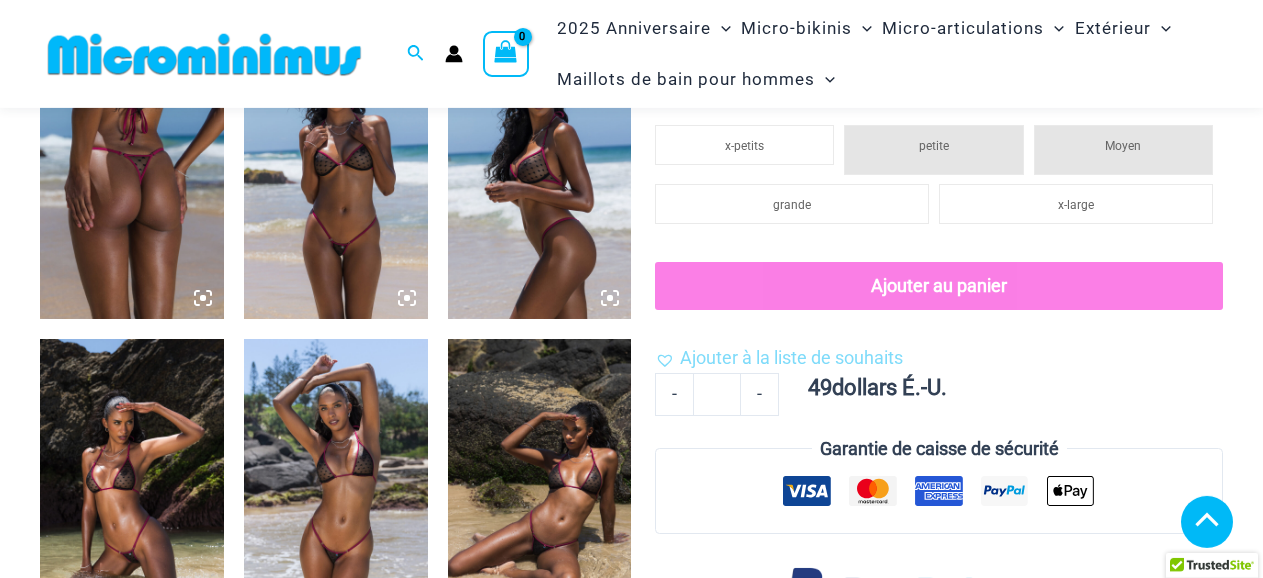 scroll, scrollTop: 1252, scrollLeft: 0, axis: vertical 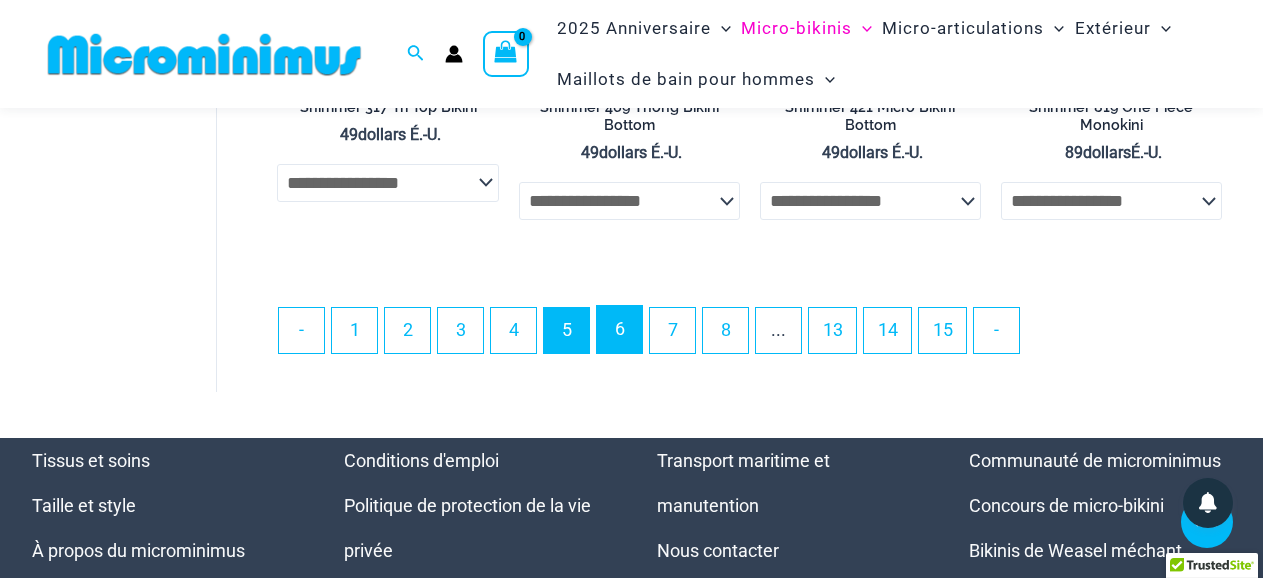 click on "6" at bounding box center (619, 329) 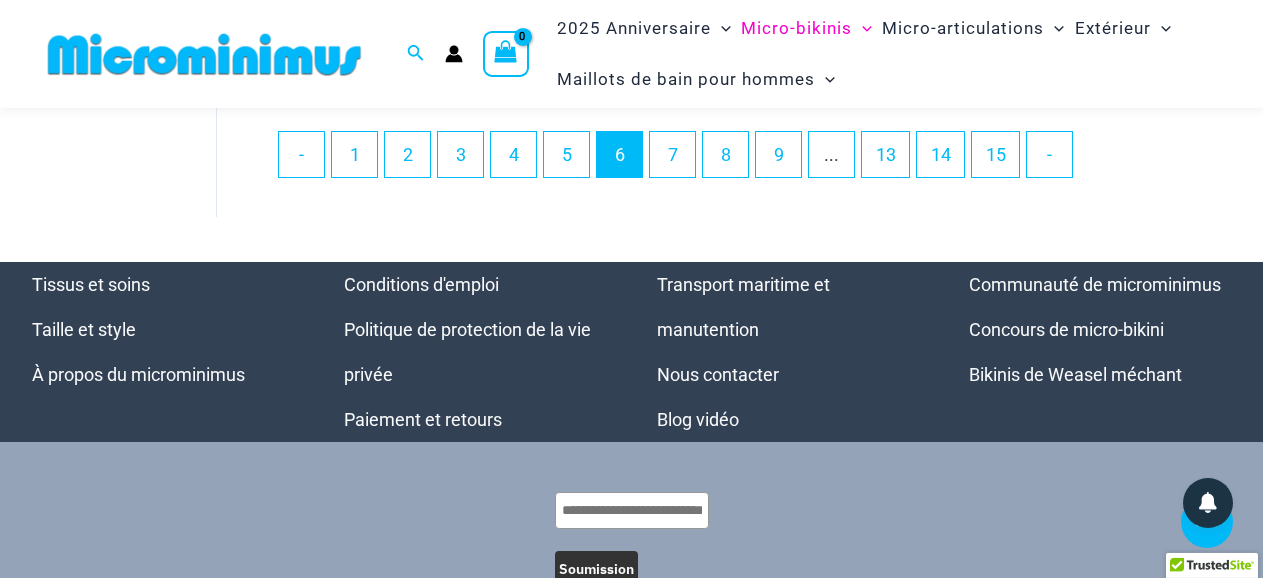 scroll, scrollTop: 4432, scrollLeft: 0, axis: vertical 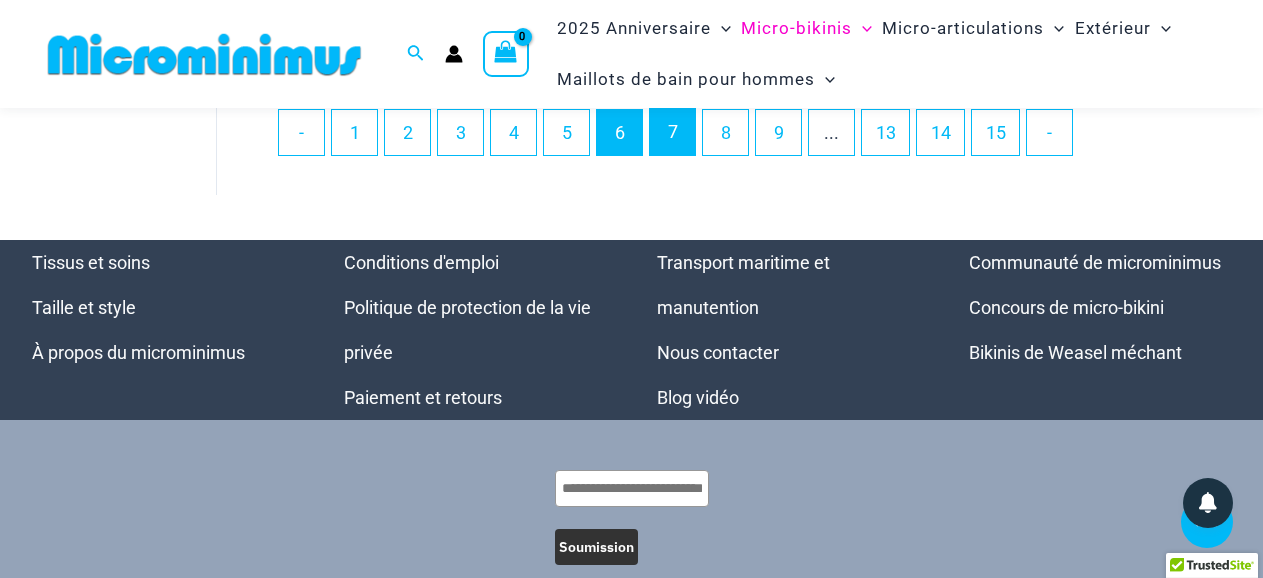 click on "7" at bounding box center [672, 131] 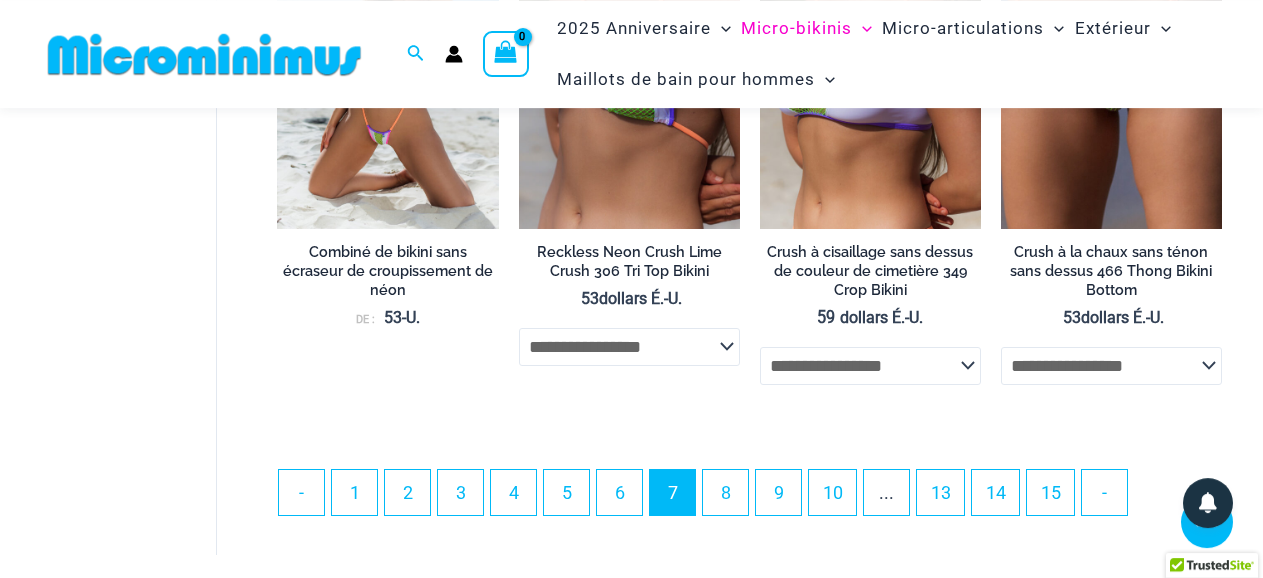scroll, scrollTop: 4117, scrollLeft: 0, axis: vertical 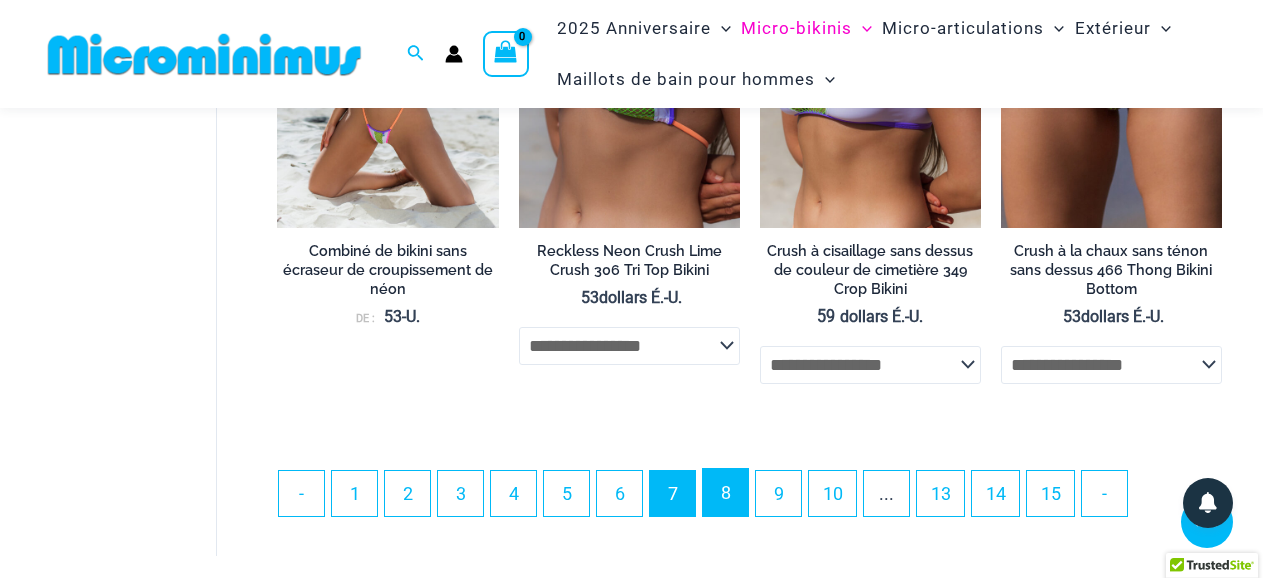 click on "8" at bounding box center [725, 492] 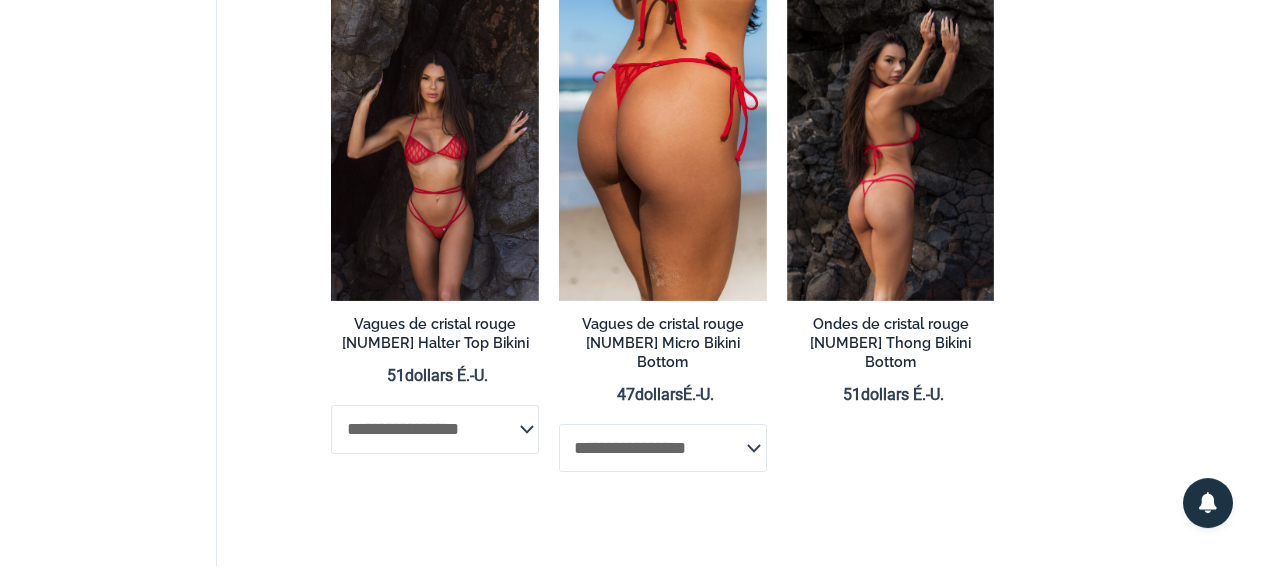 scroll, scrollTop: 7915, scrollLeft: 0, axis: vertical 